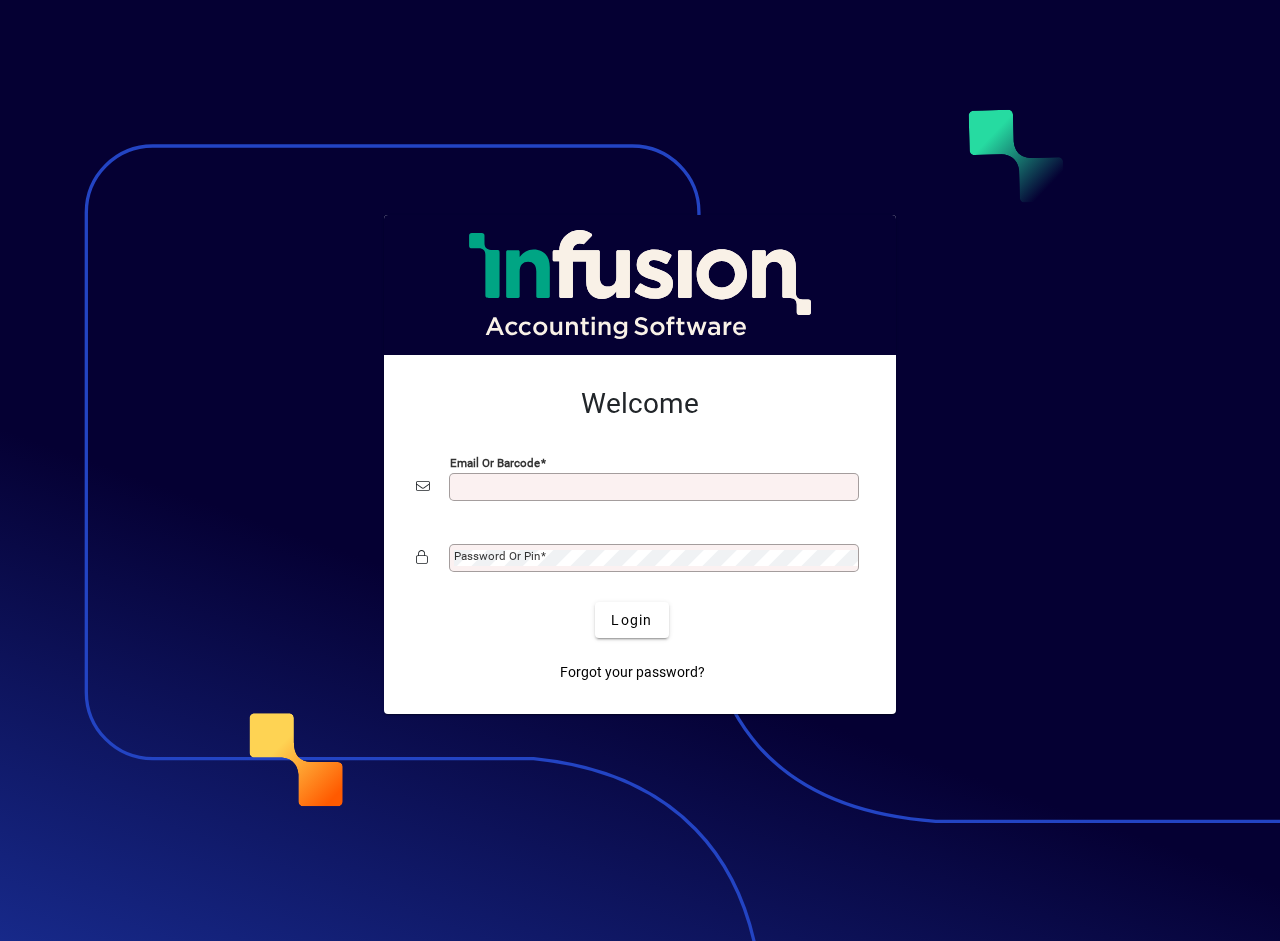 scroll, scrollTop: 0, scrollLeft: 0, axis: both 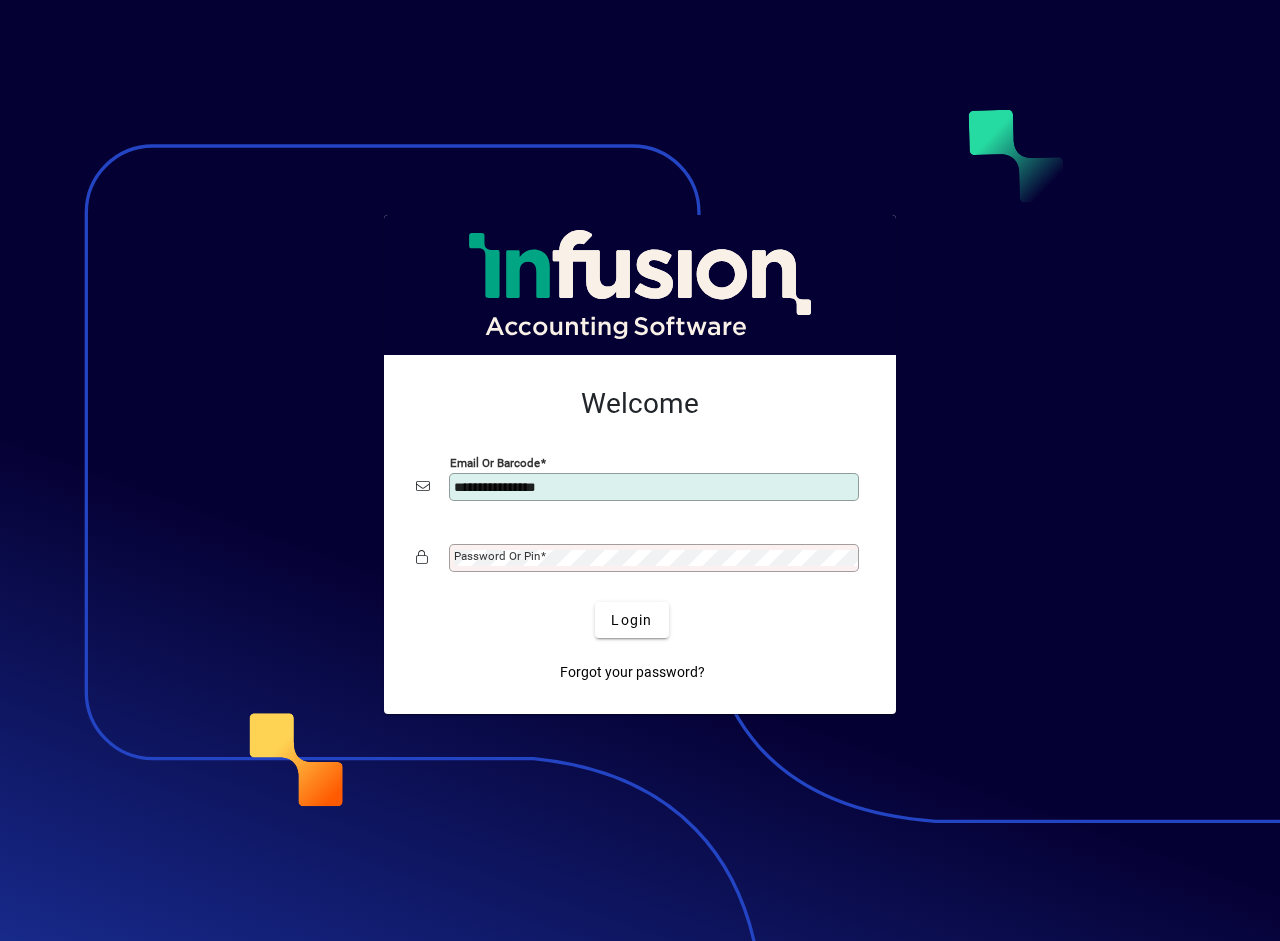 type on "**********" 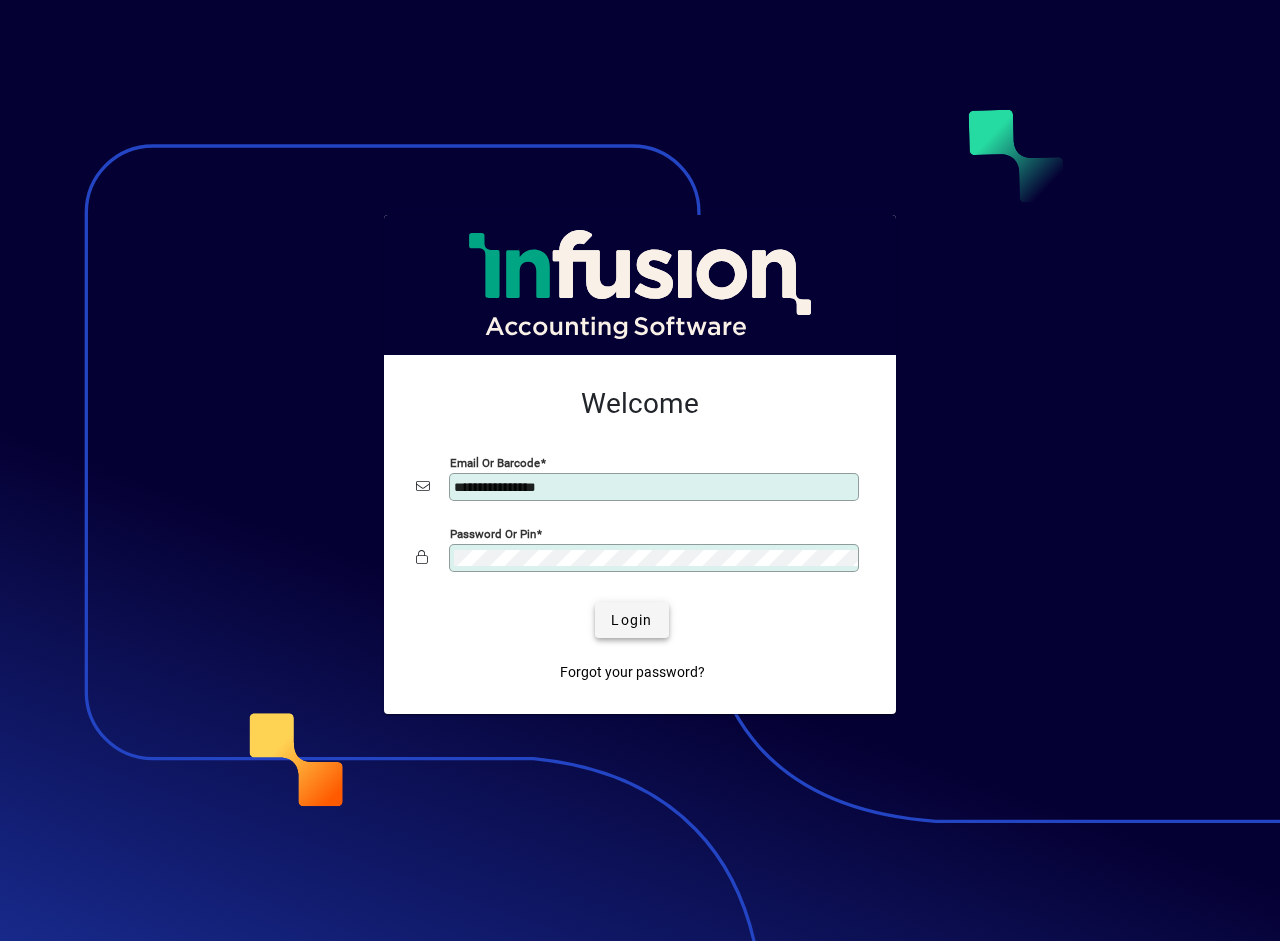 click on "Login" 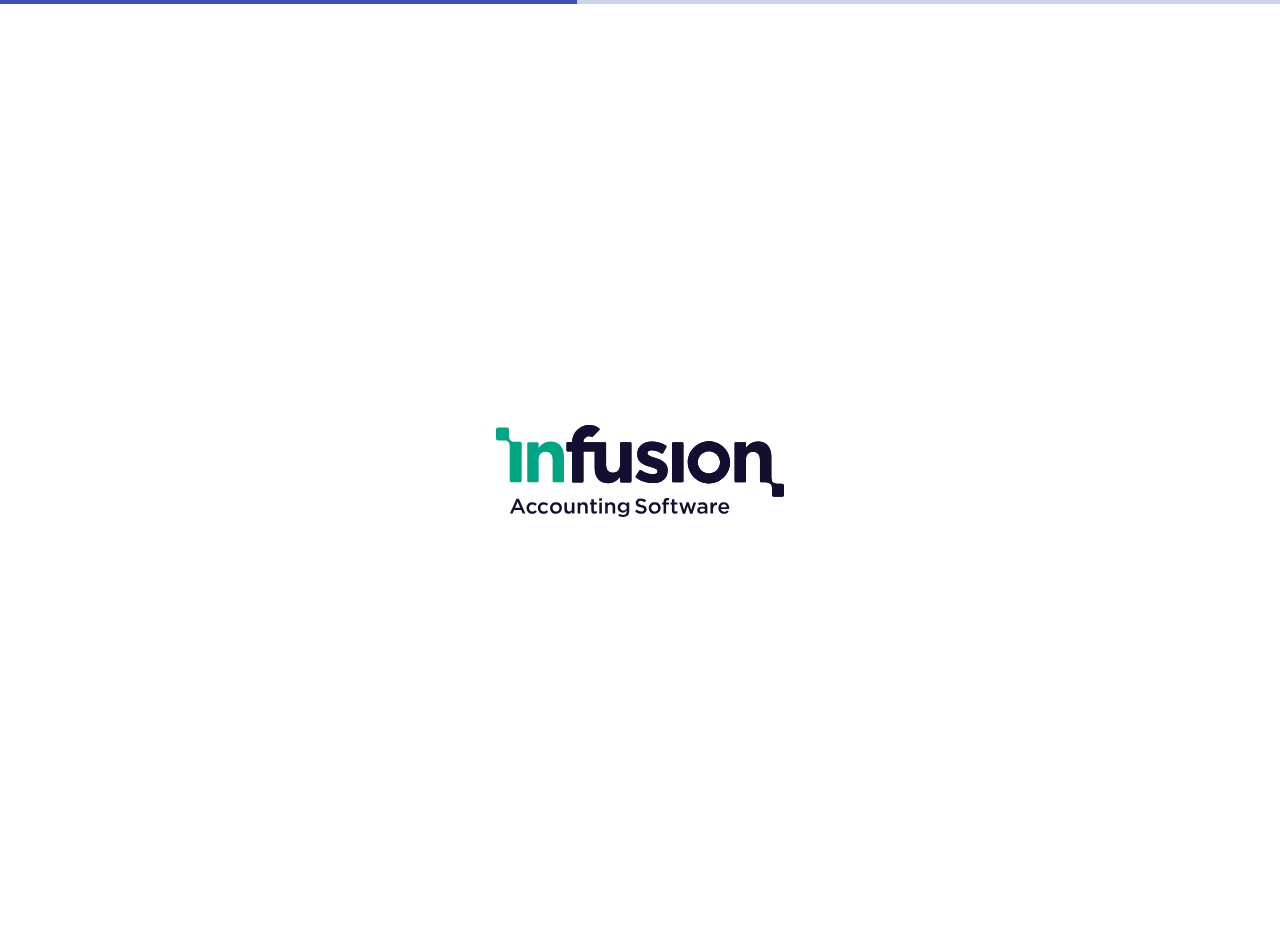 scroll, scrollTop: 0, scrollLeft: 0, axis: both 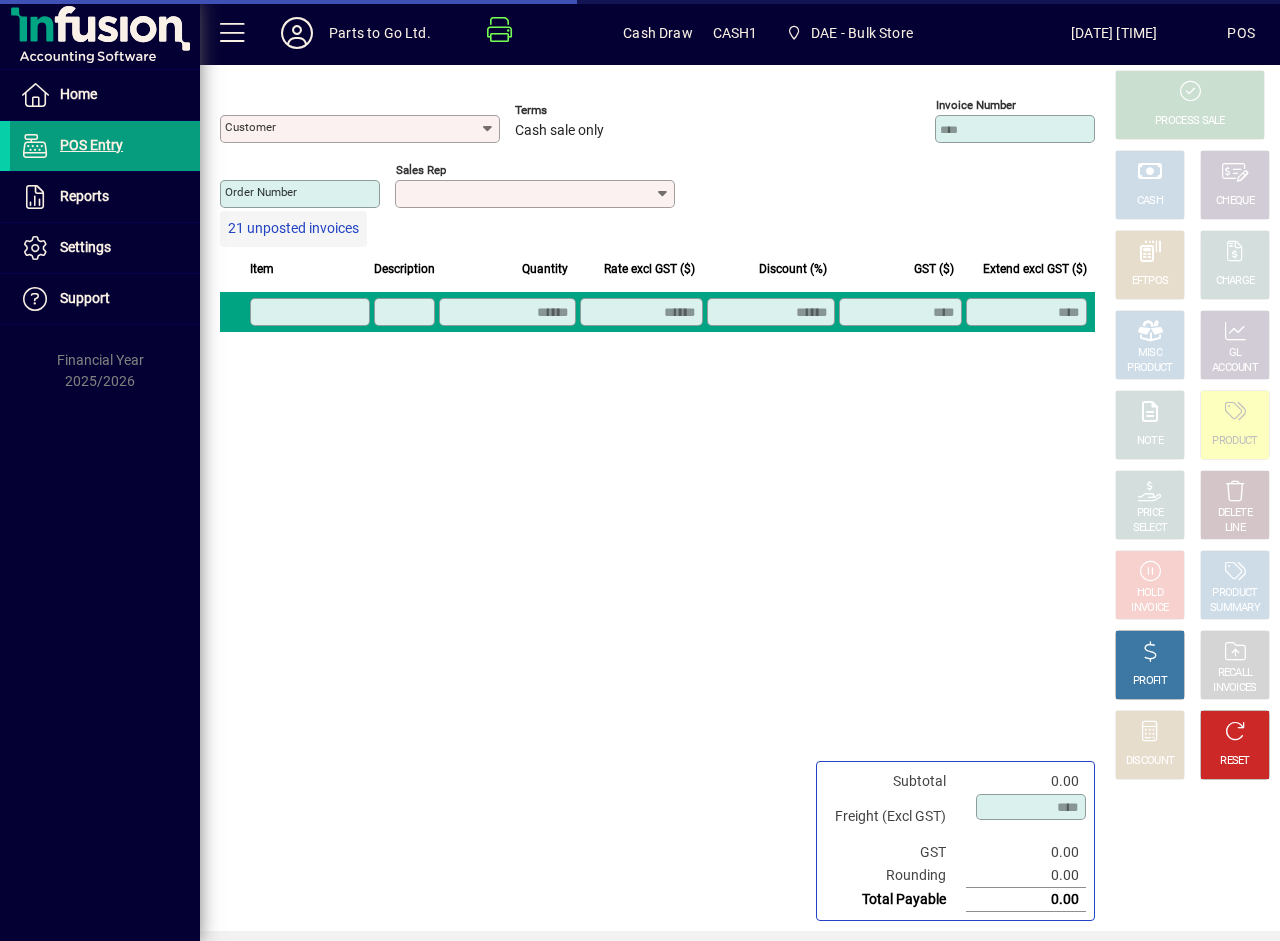 type on "**********" 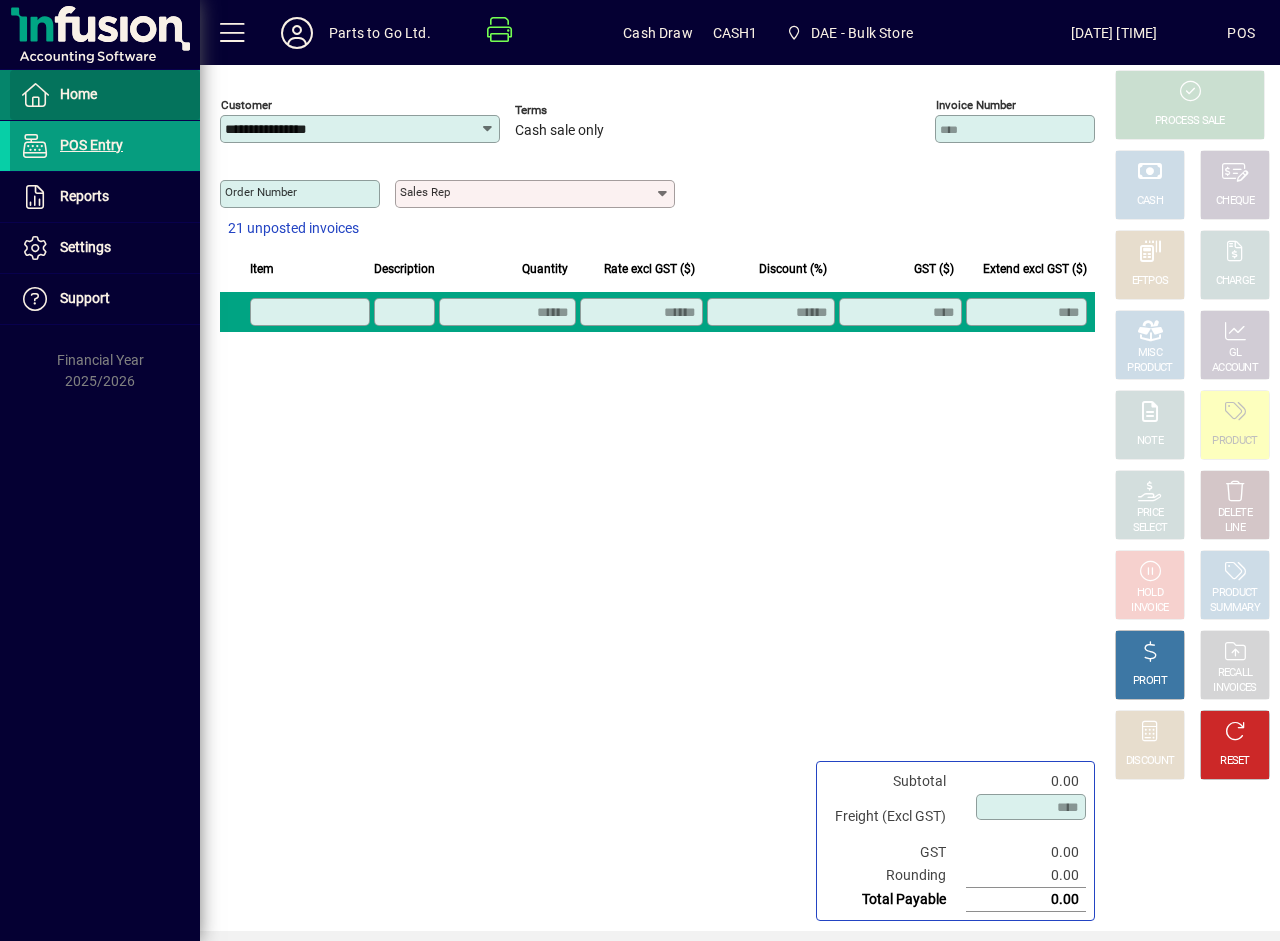 click on "Home" at bounding box center (78, 94) 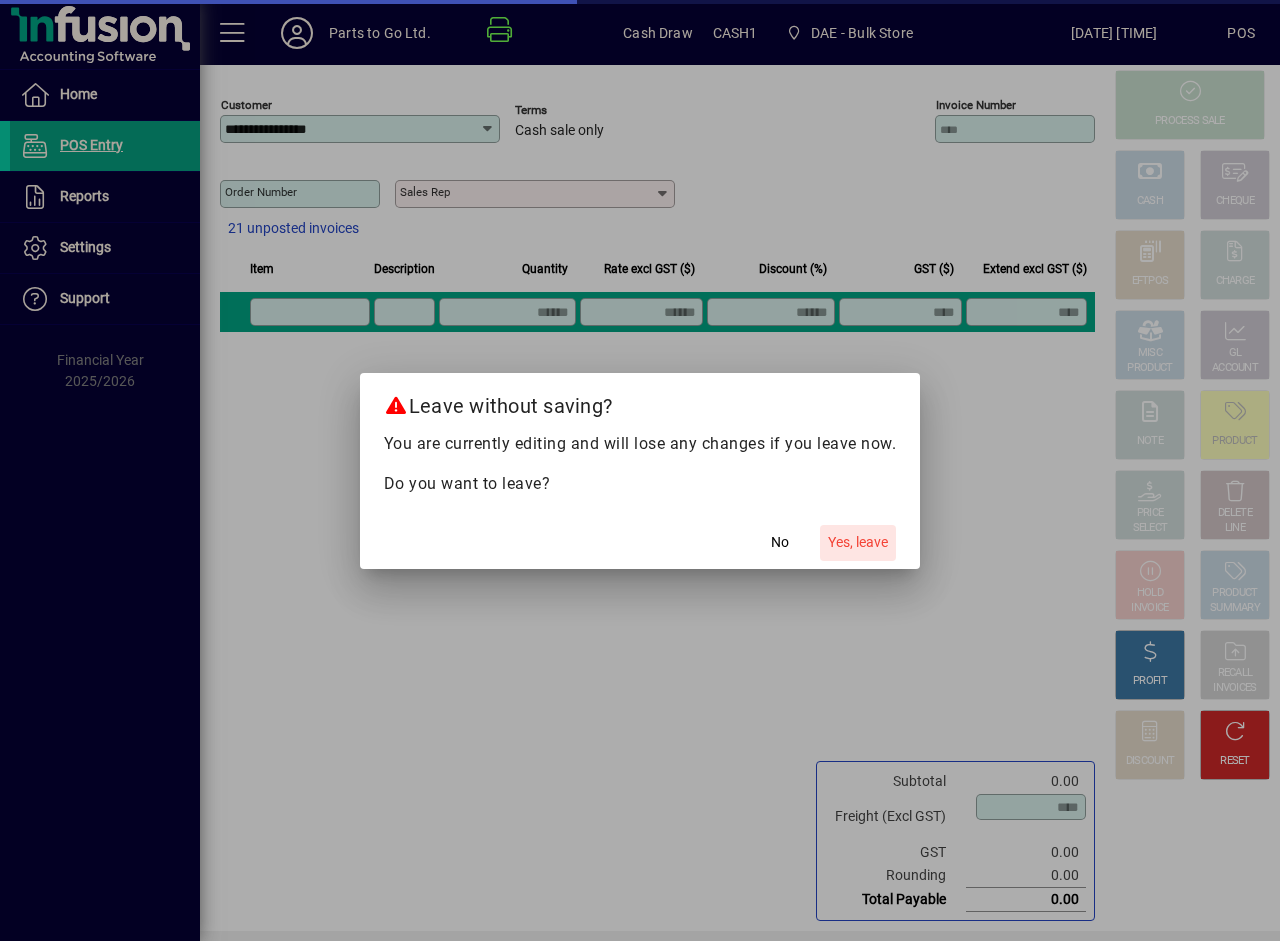 click on "Yes, leave" 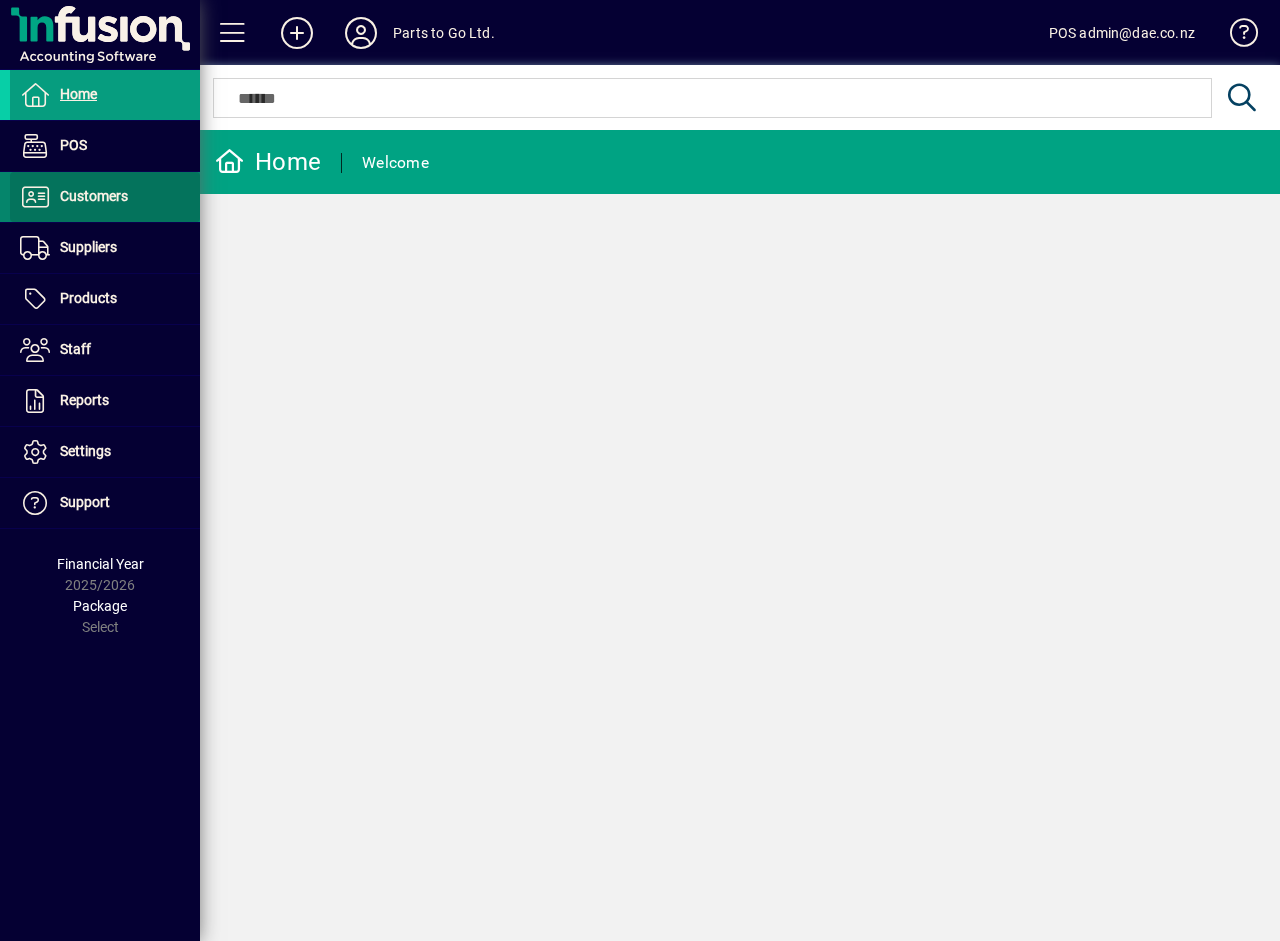 click on "Customers" at bounding box center (69, 197) 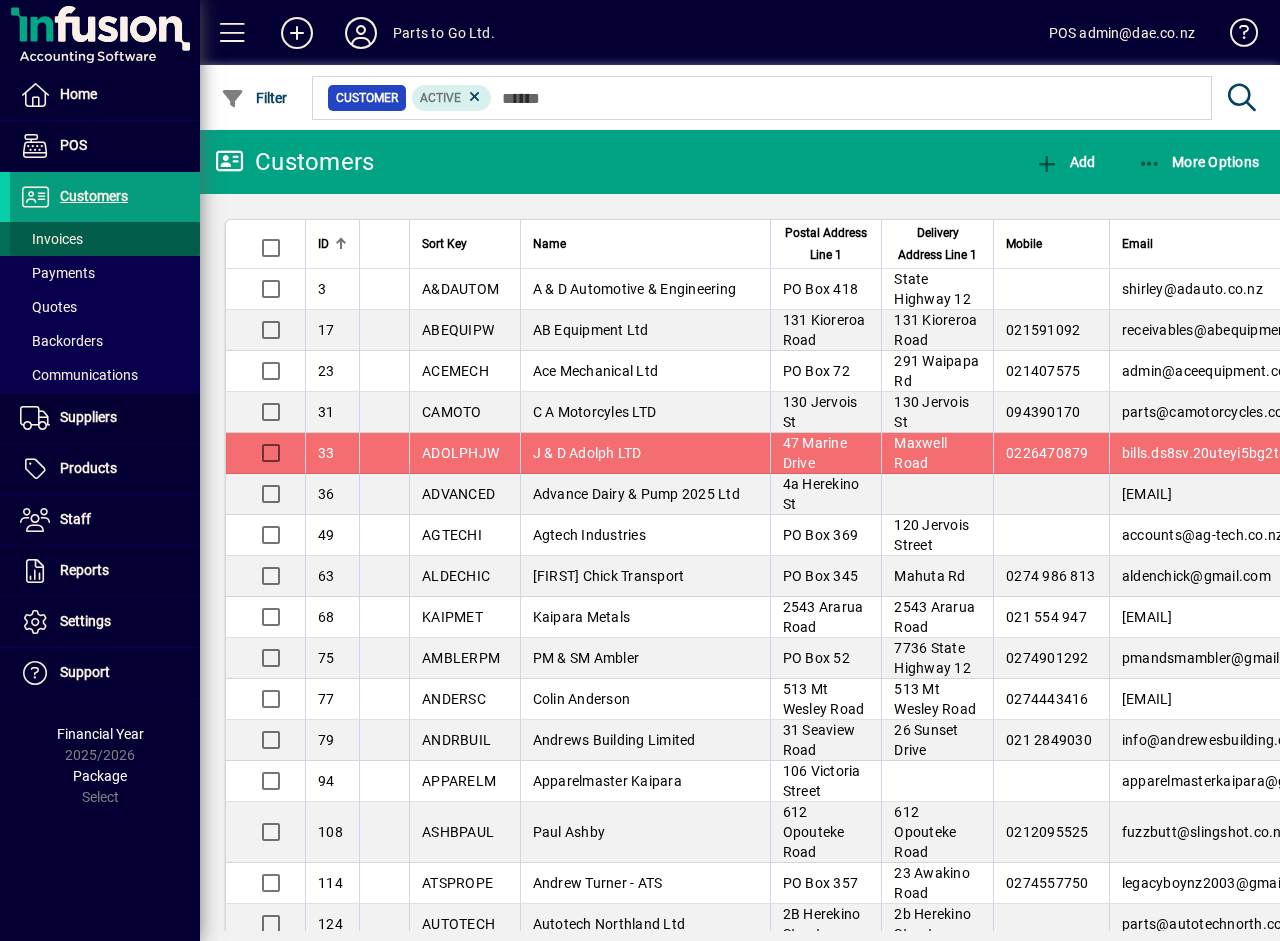 click on "Invoices" at bounding box center (51, 239) 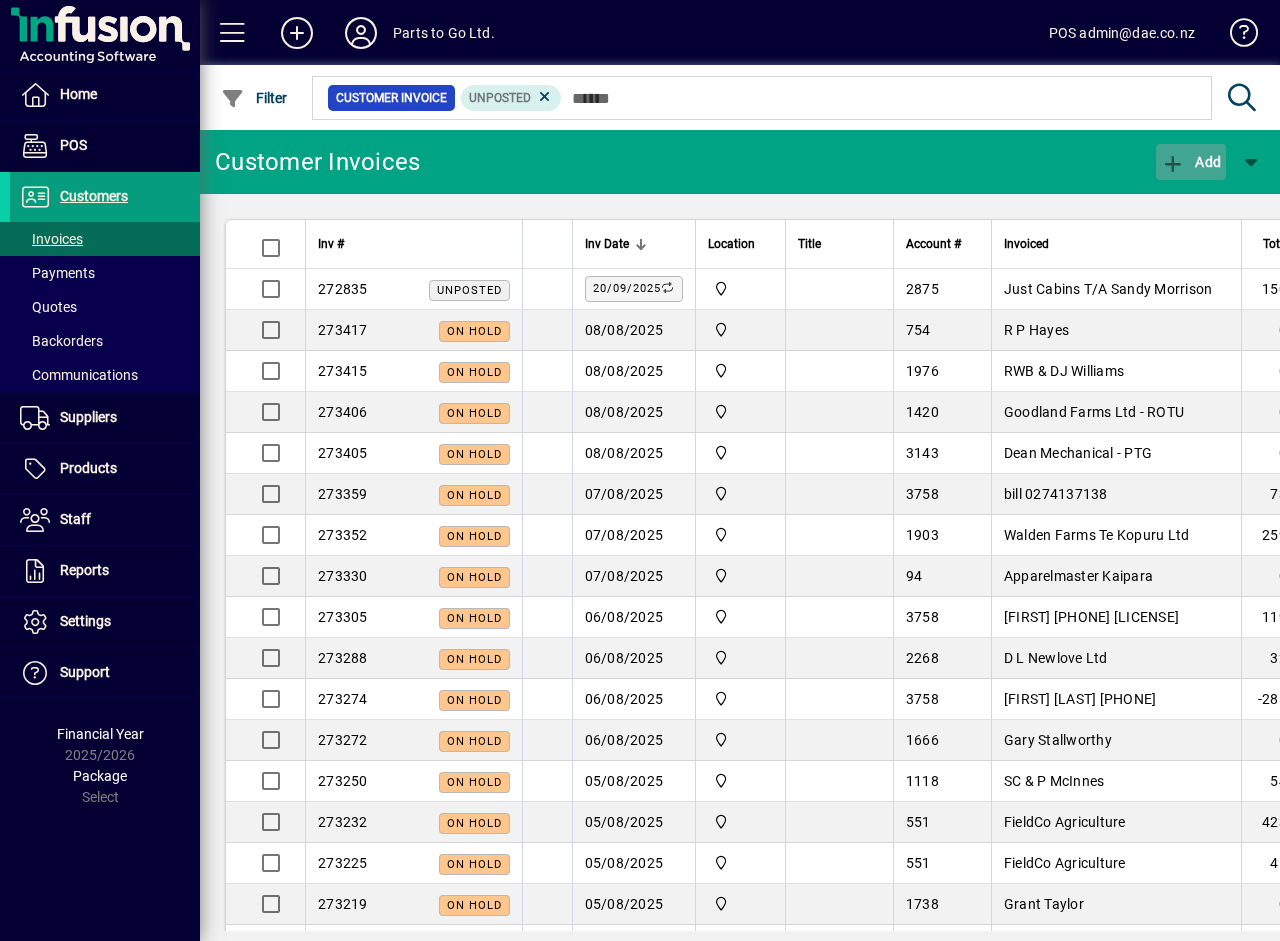 click 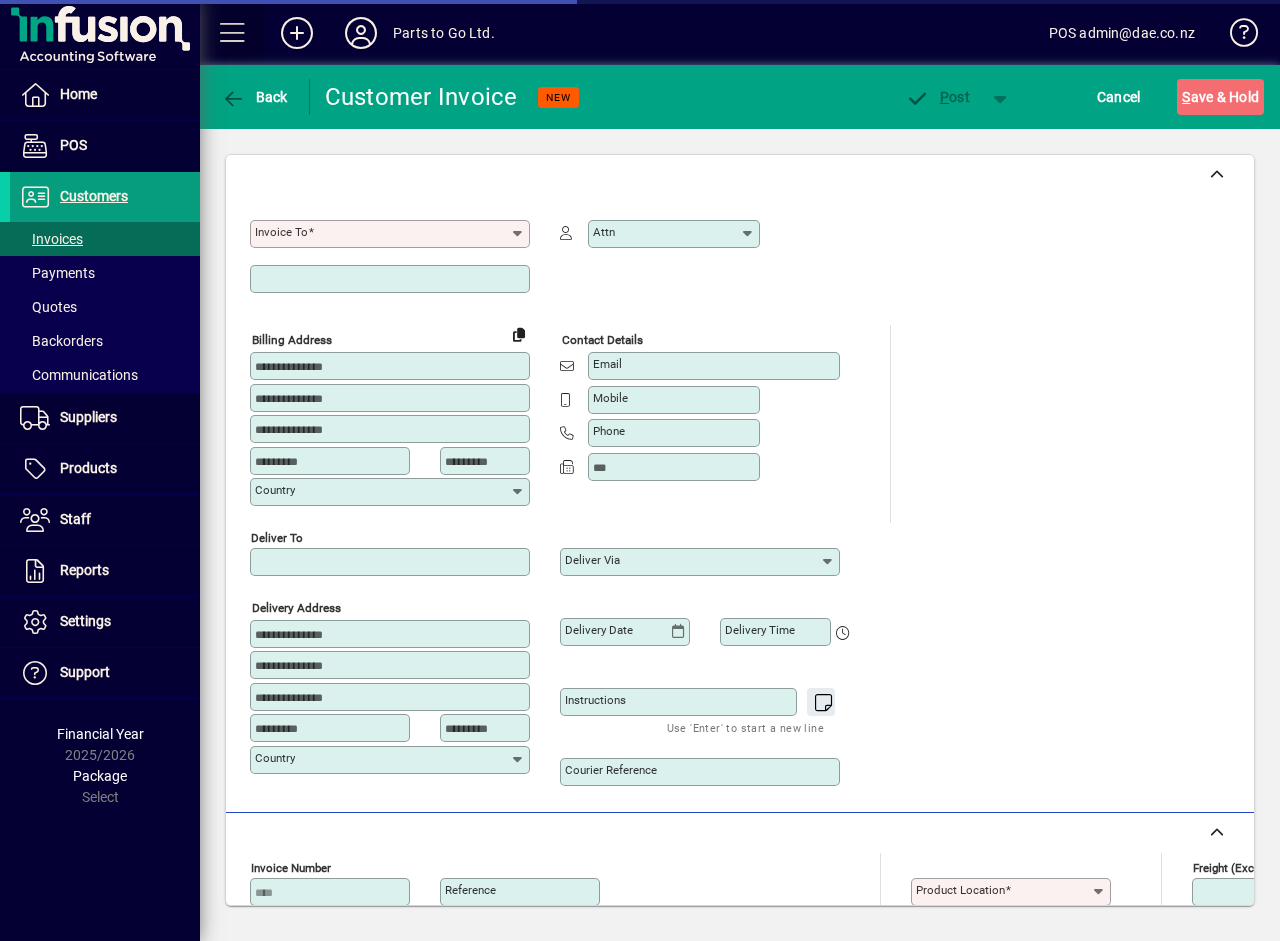 click at bounding box center (233, 33) 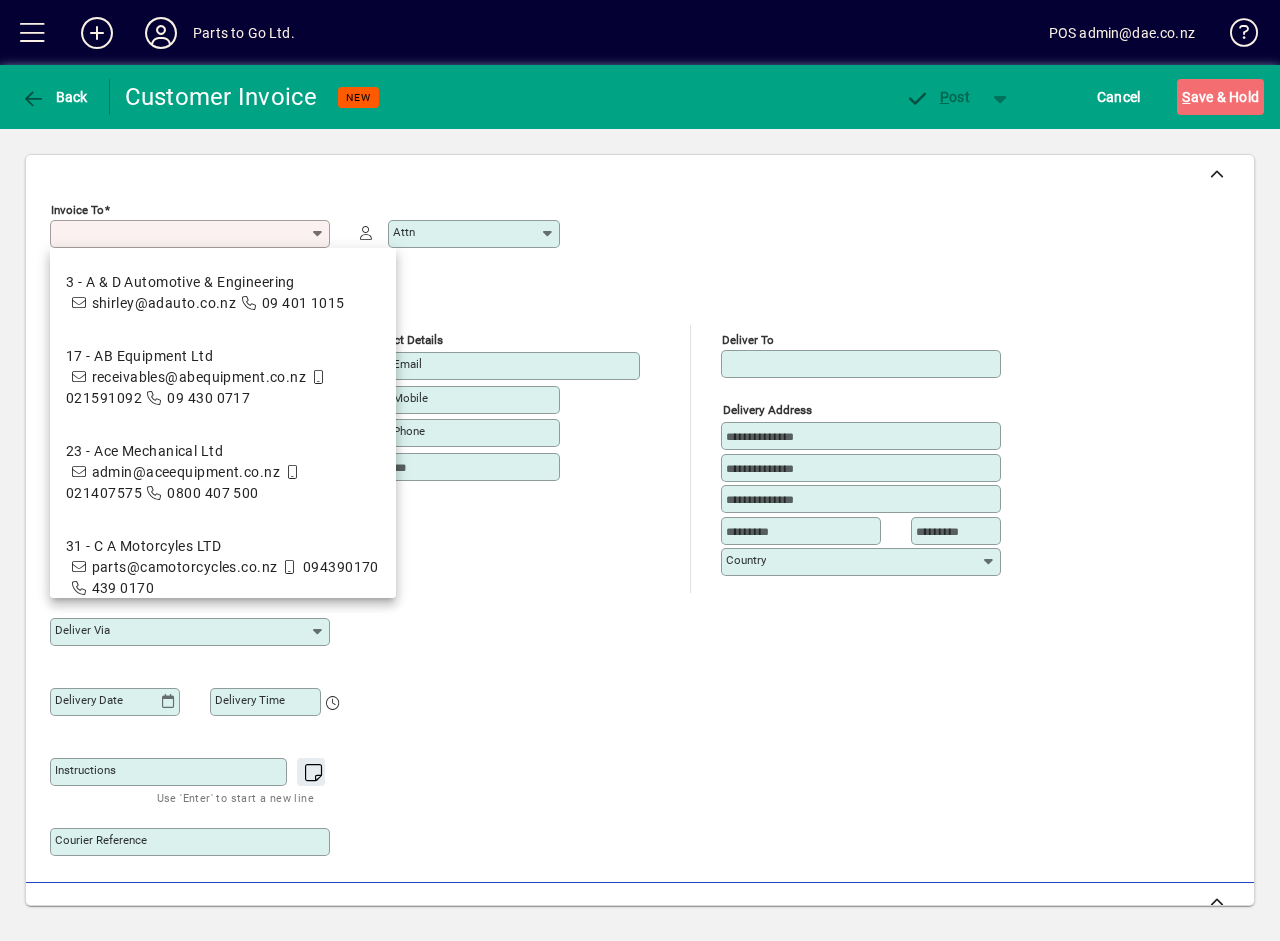 click on "Invoice To" at bounding box center [182, 234] 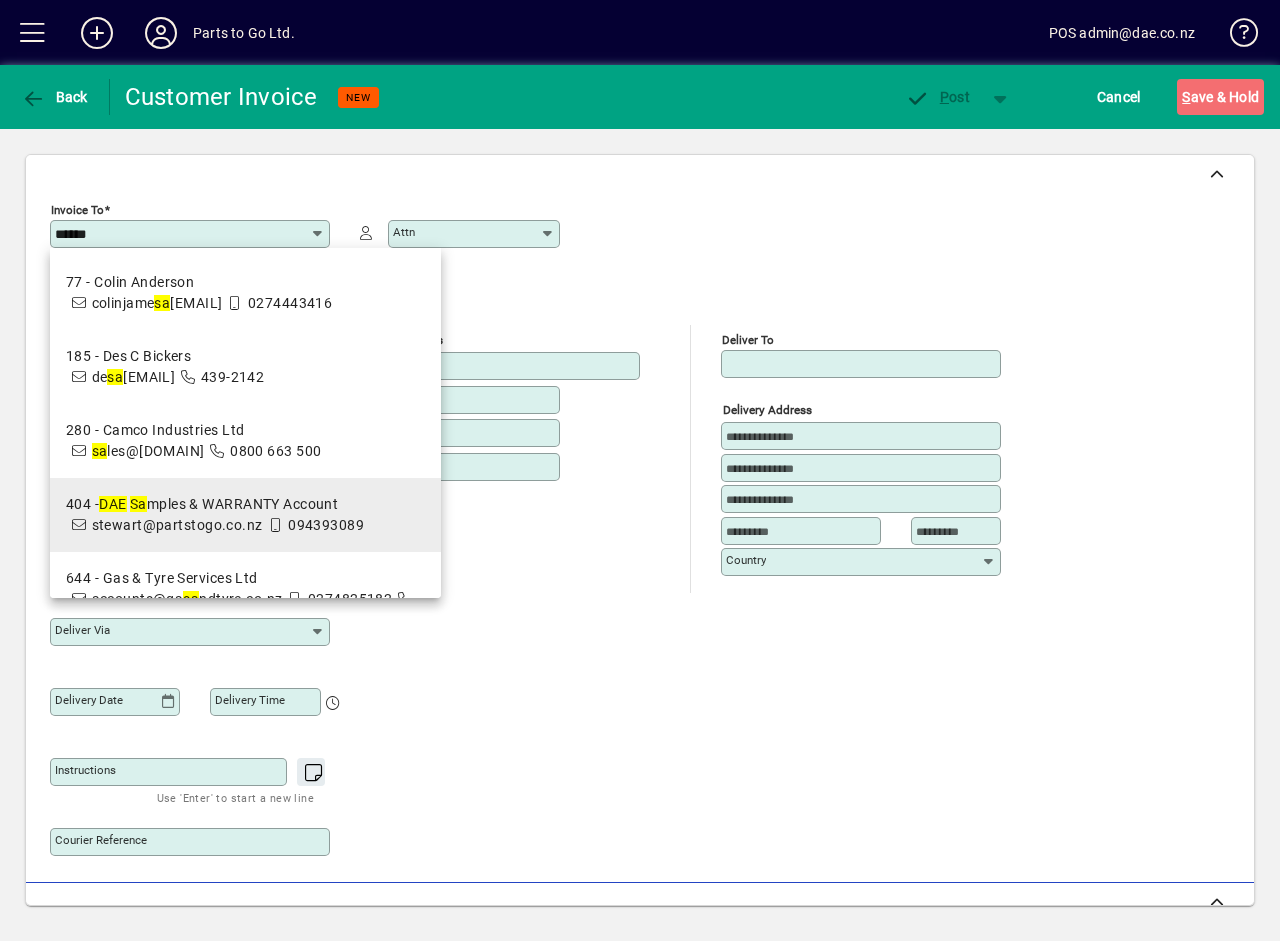 click on "404 - DAE Sa mples & WARRANTY Account" at bounding box center (215, 504) 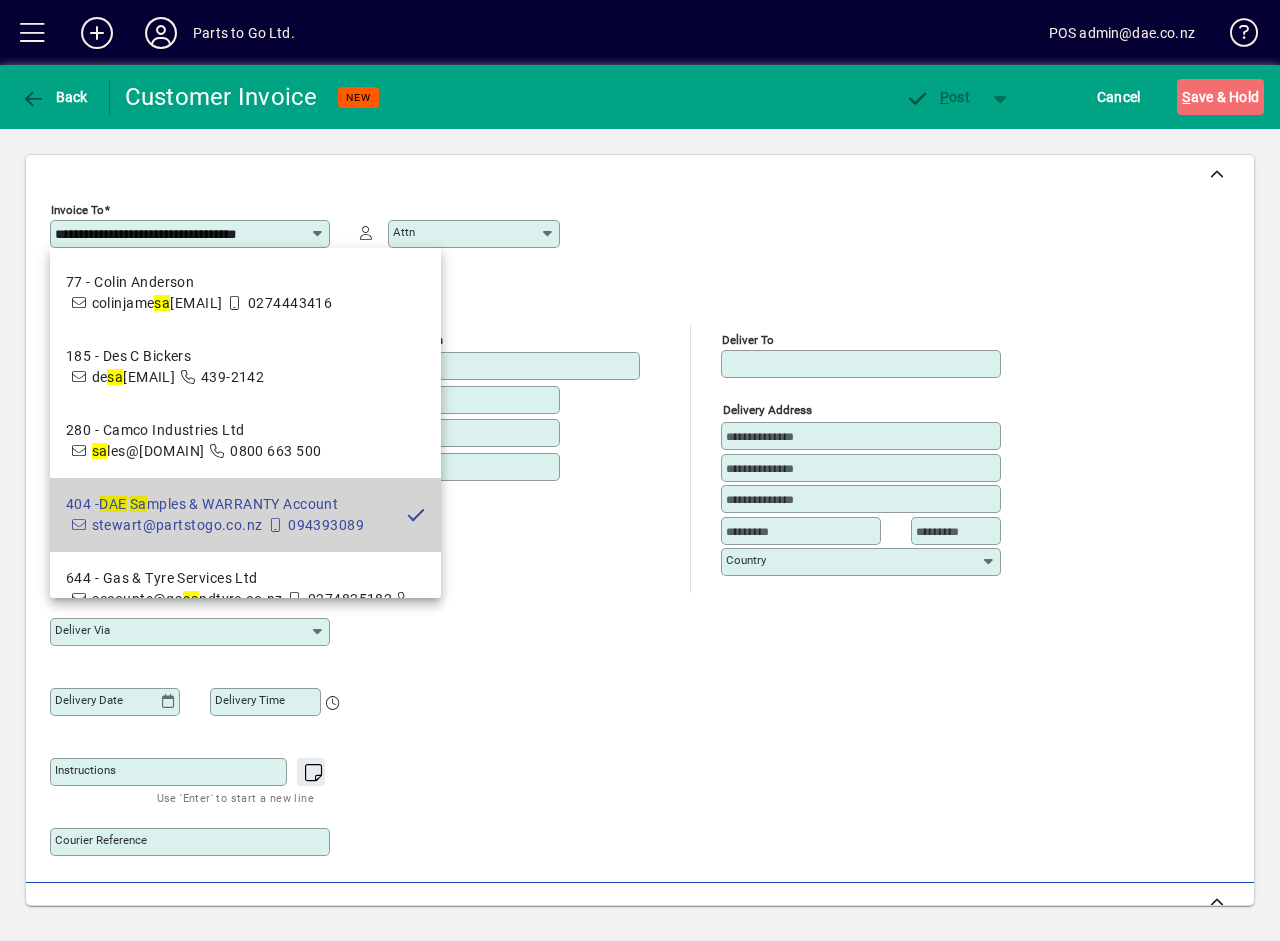 scroll, scrollTop: 0, scrollLeft: 19, axis: horizontal 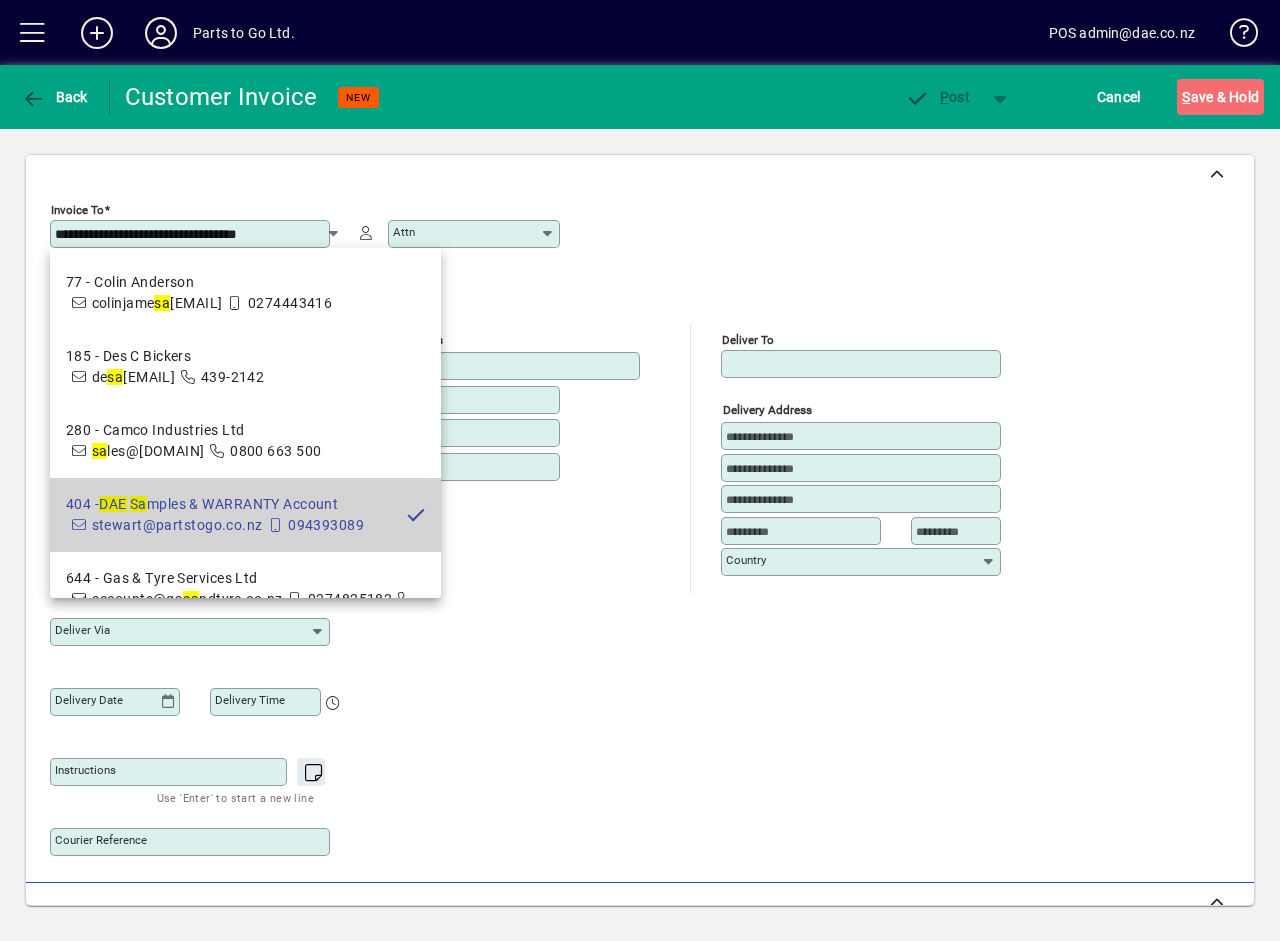 type on "**********" 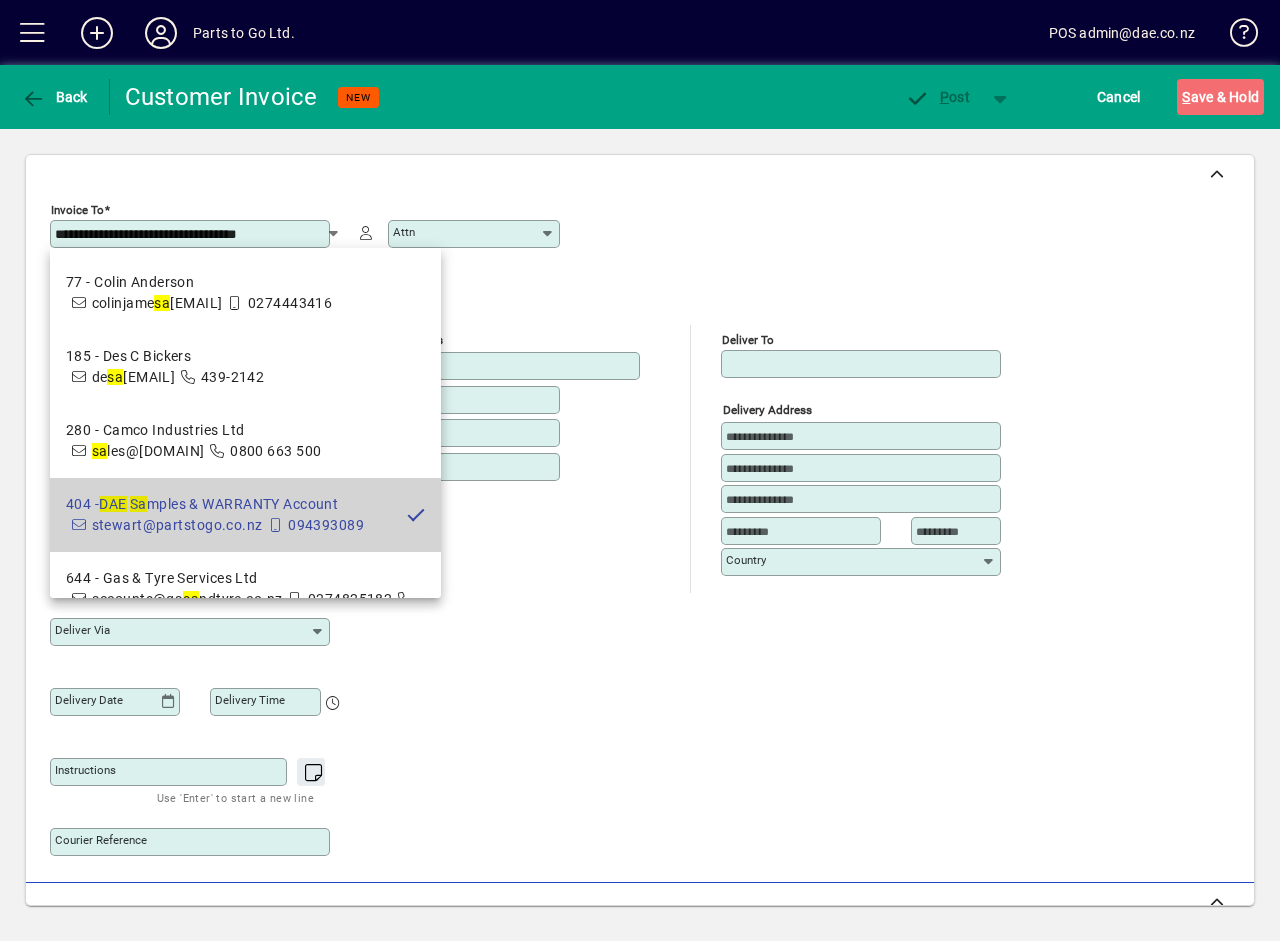 type on "**********" 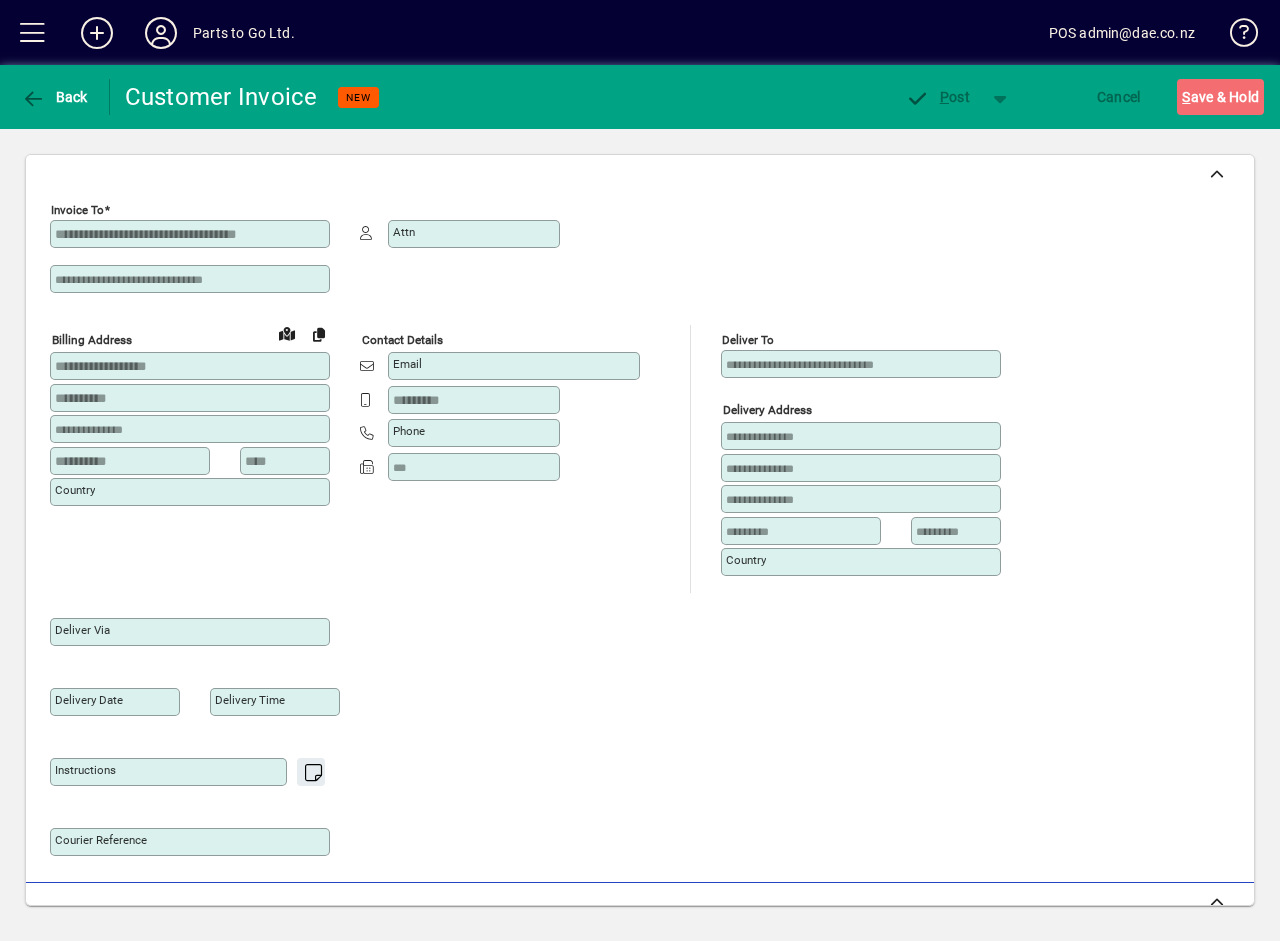 scroll, scrollTop: 0, scrollLeft: 0, axis: both 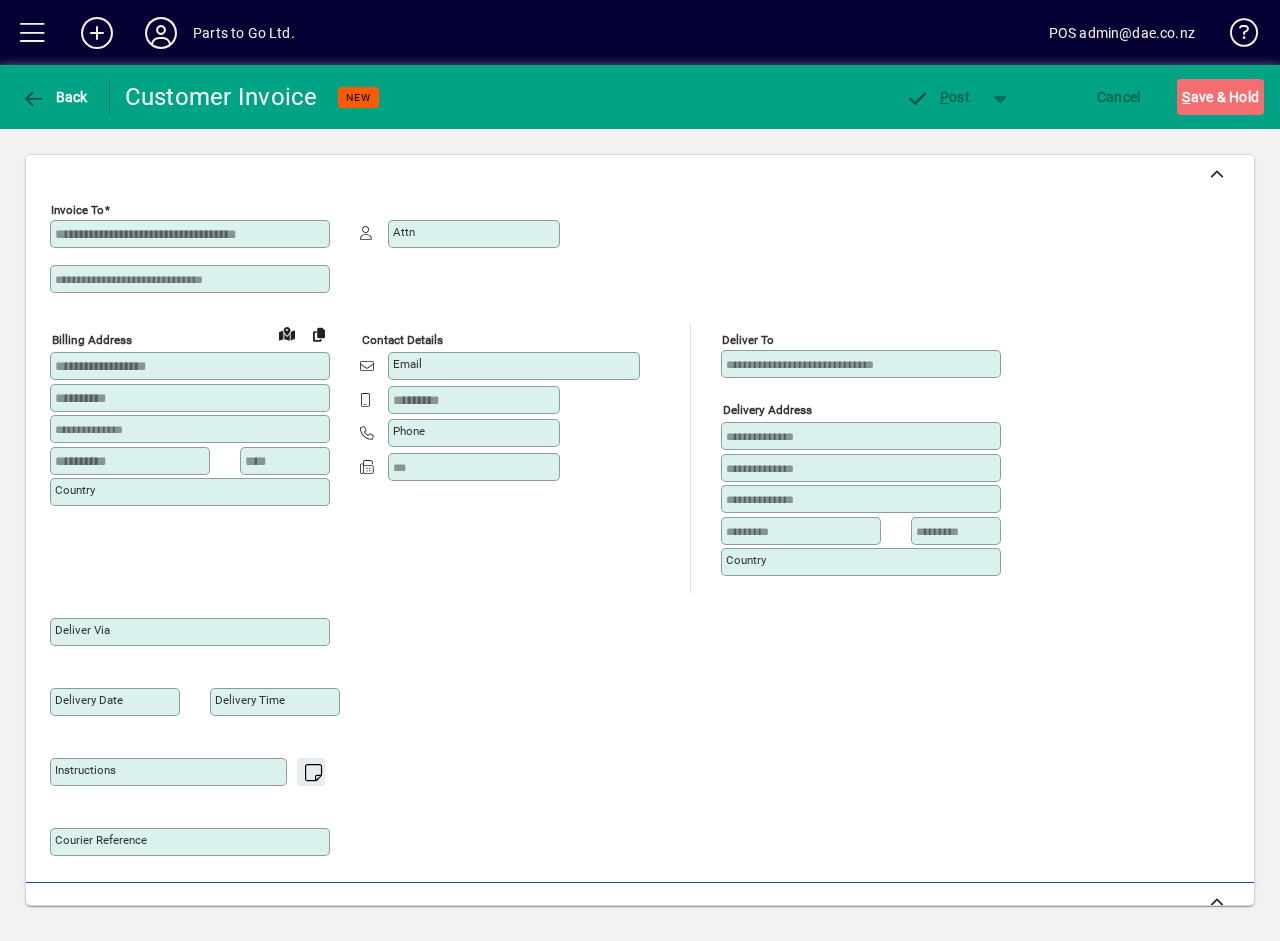 type on "**********" 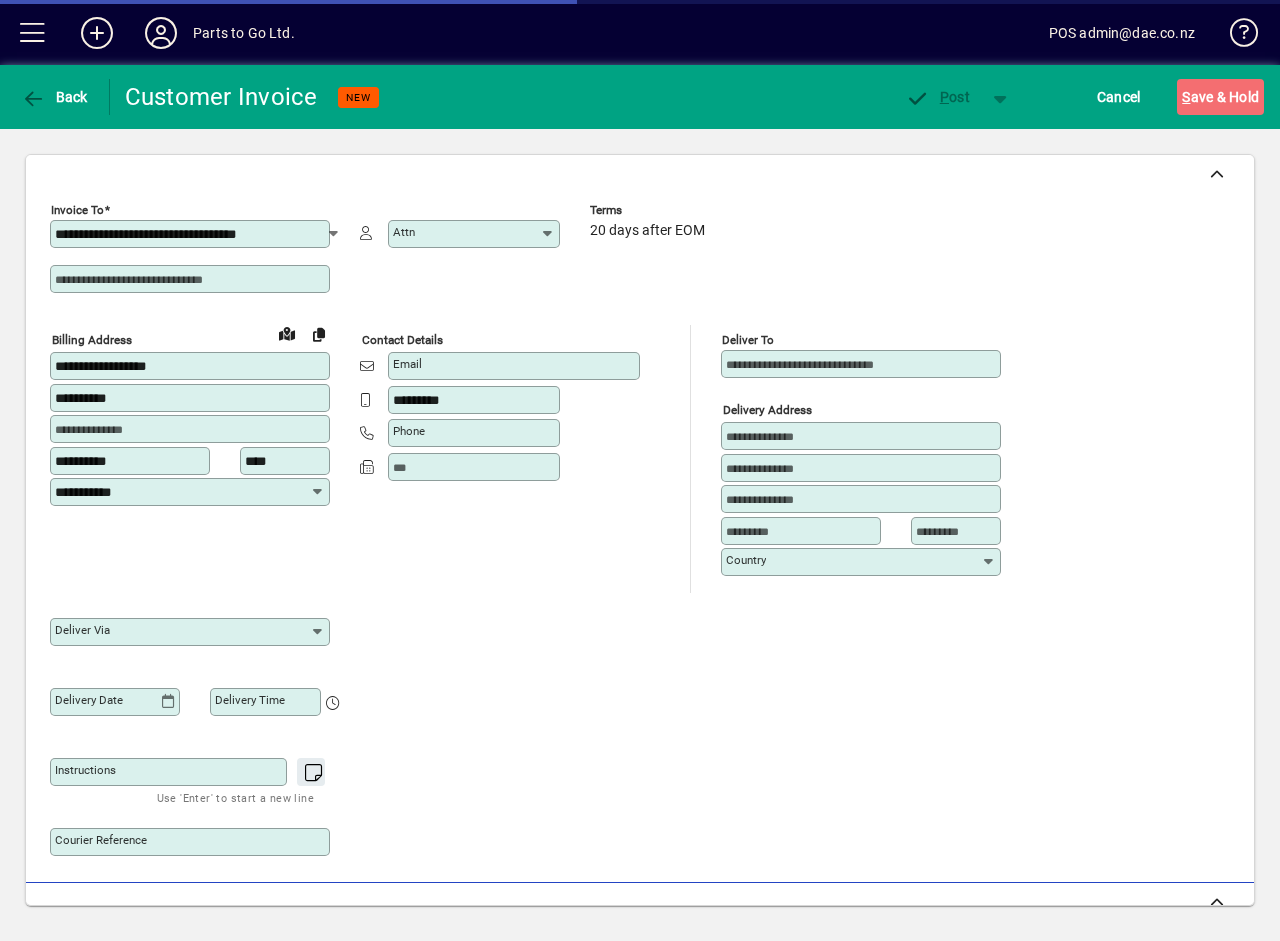 type on "**********" 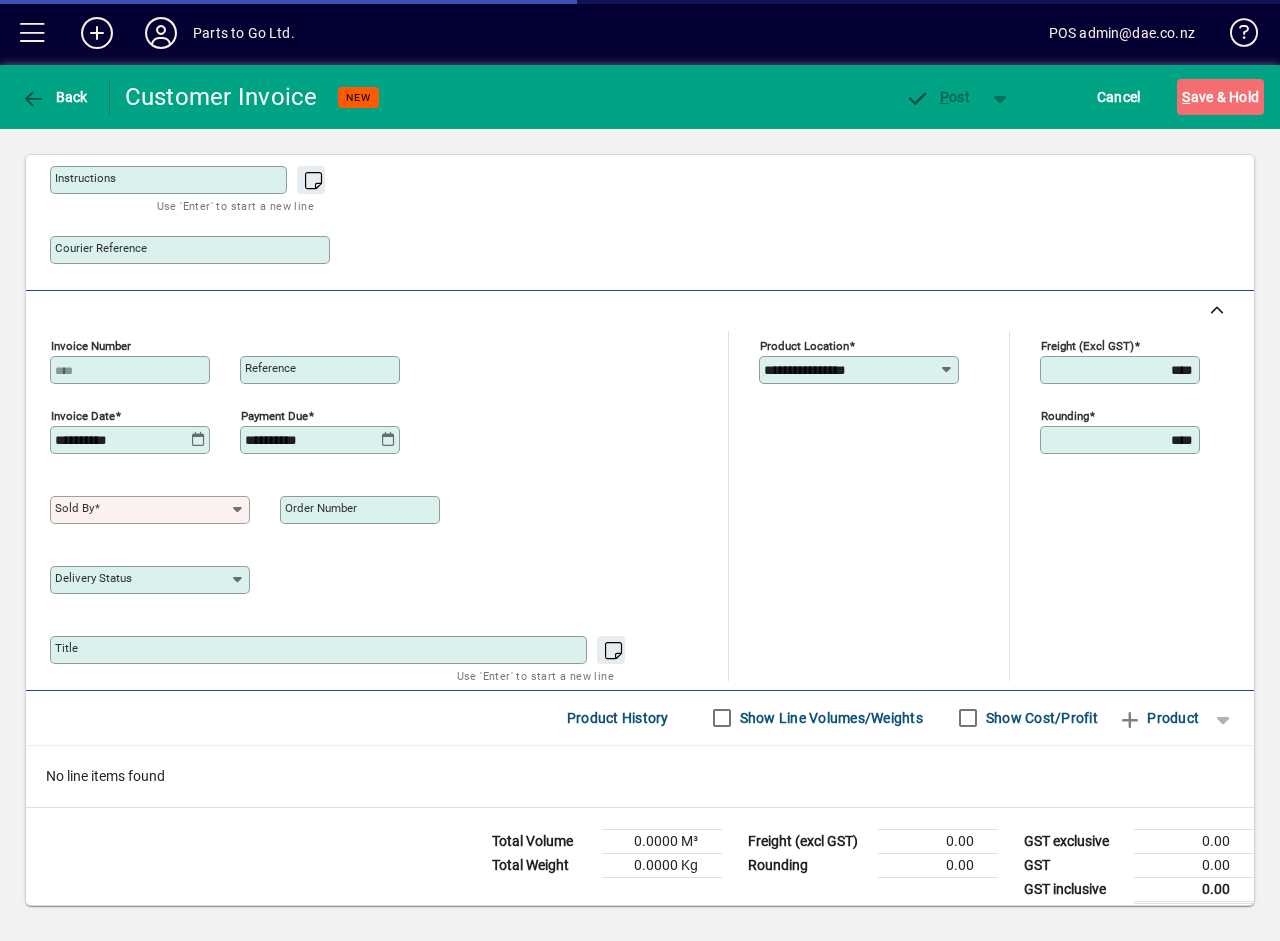 scroll, scrollTop: 600, scrollLeft: 0, axis: vertical 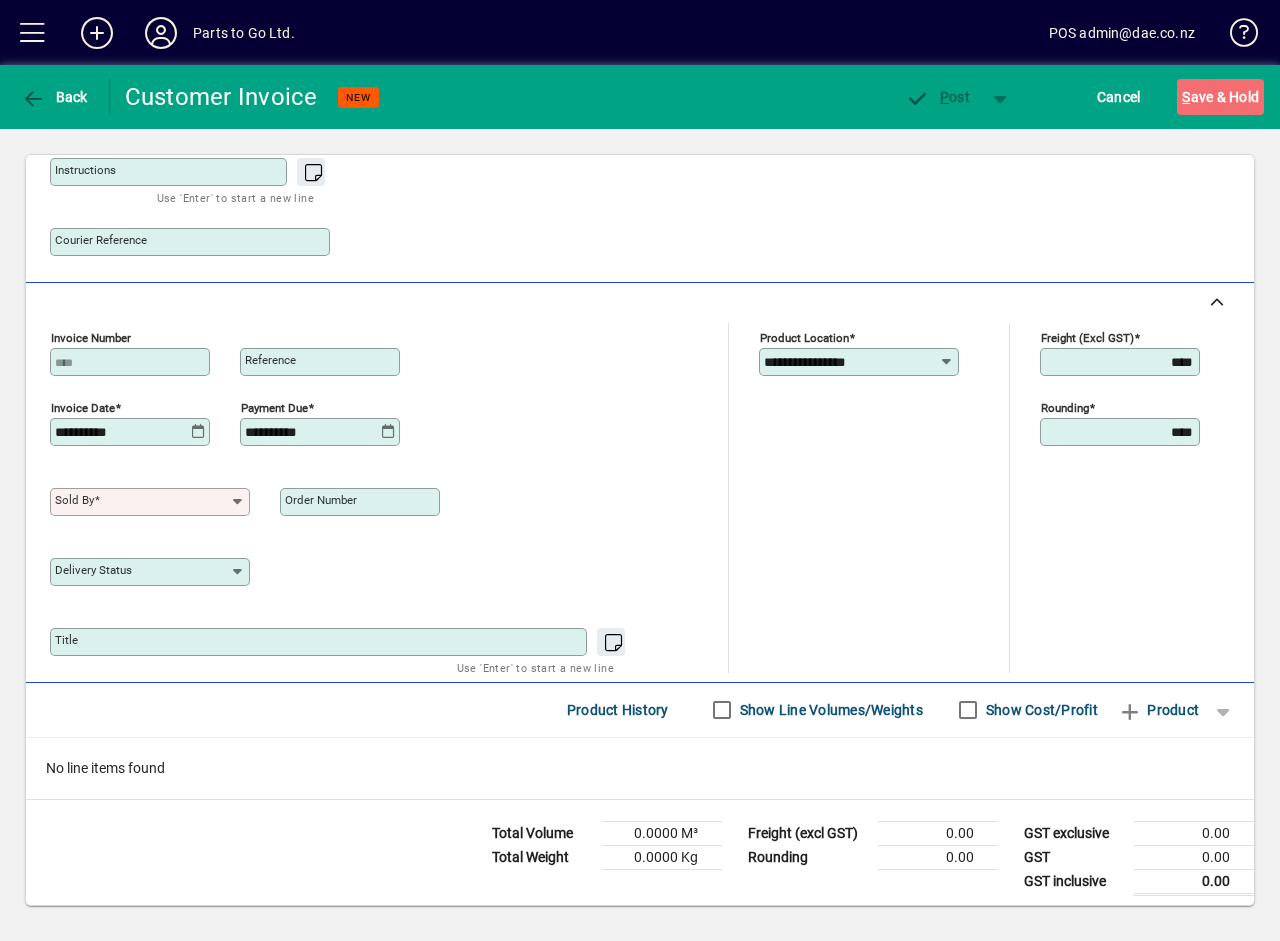 click 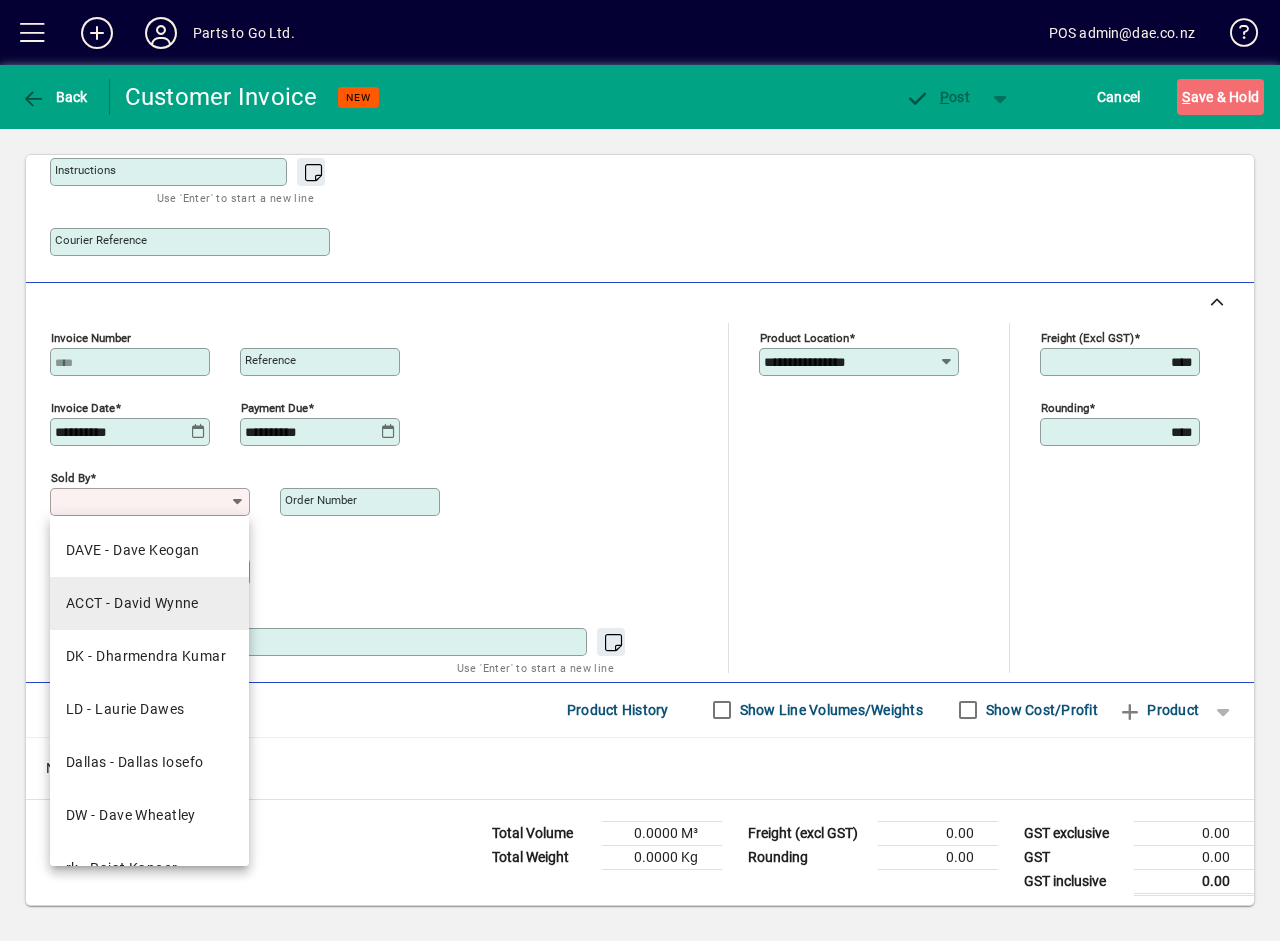 scroll, scrollTop: 607, scrollLeft: 0, axis: vertical 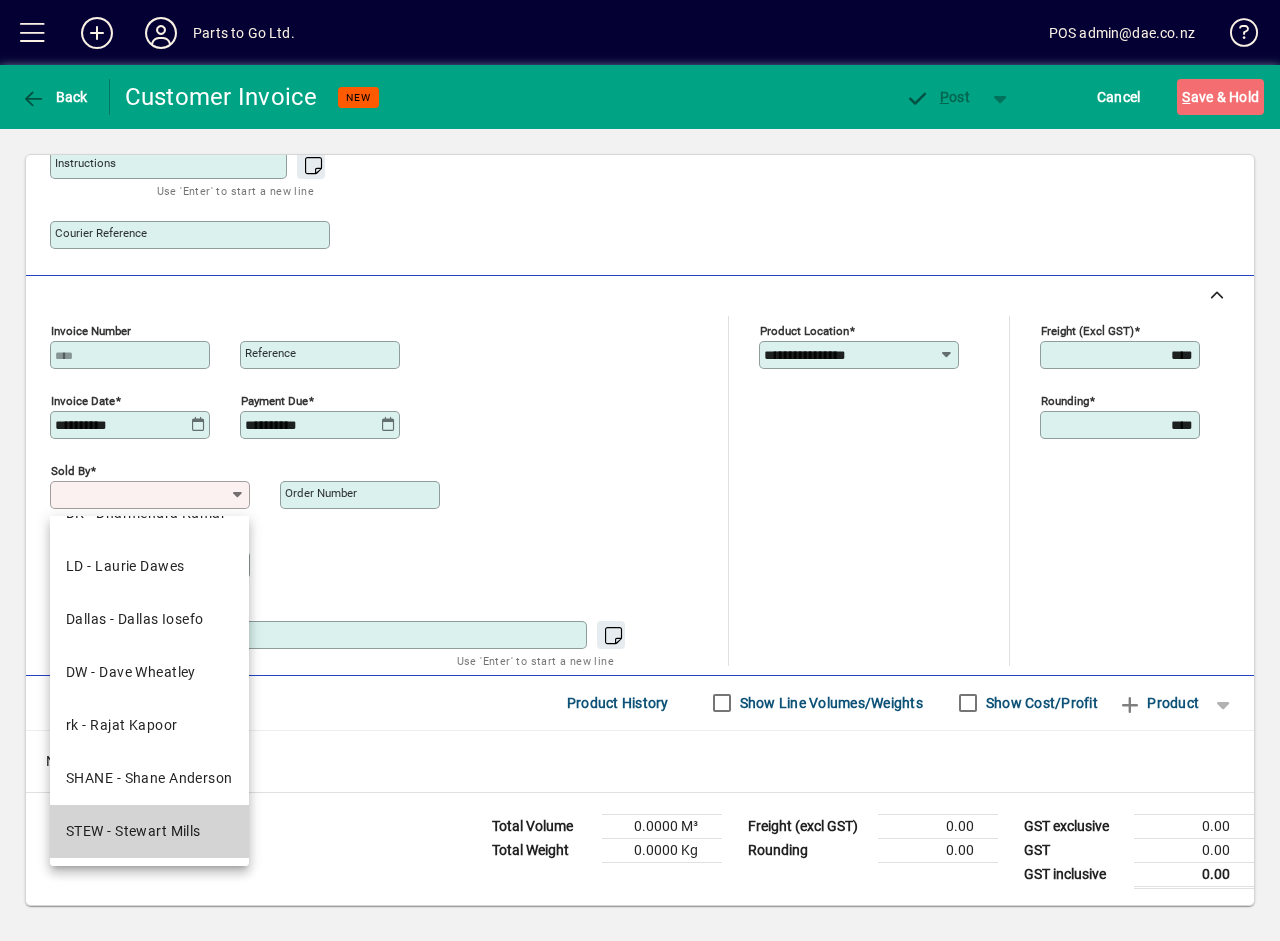 click on "STEW - Stewart Mills" at bounding box center [133, 831] 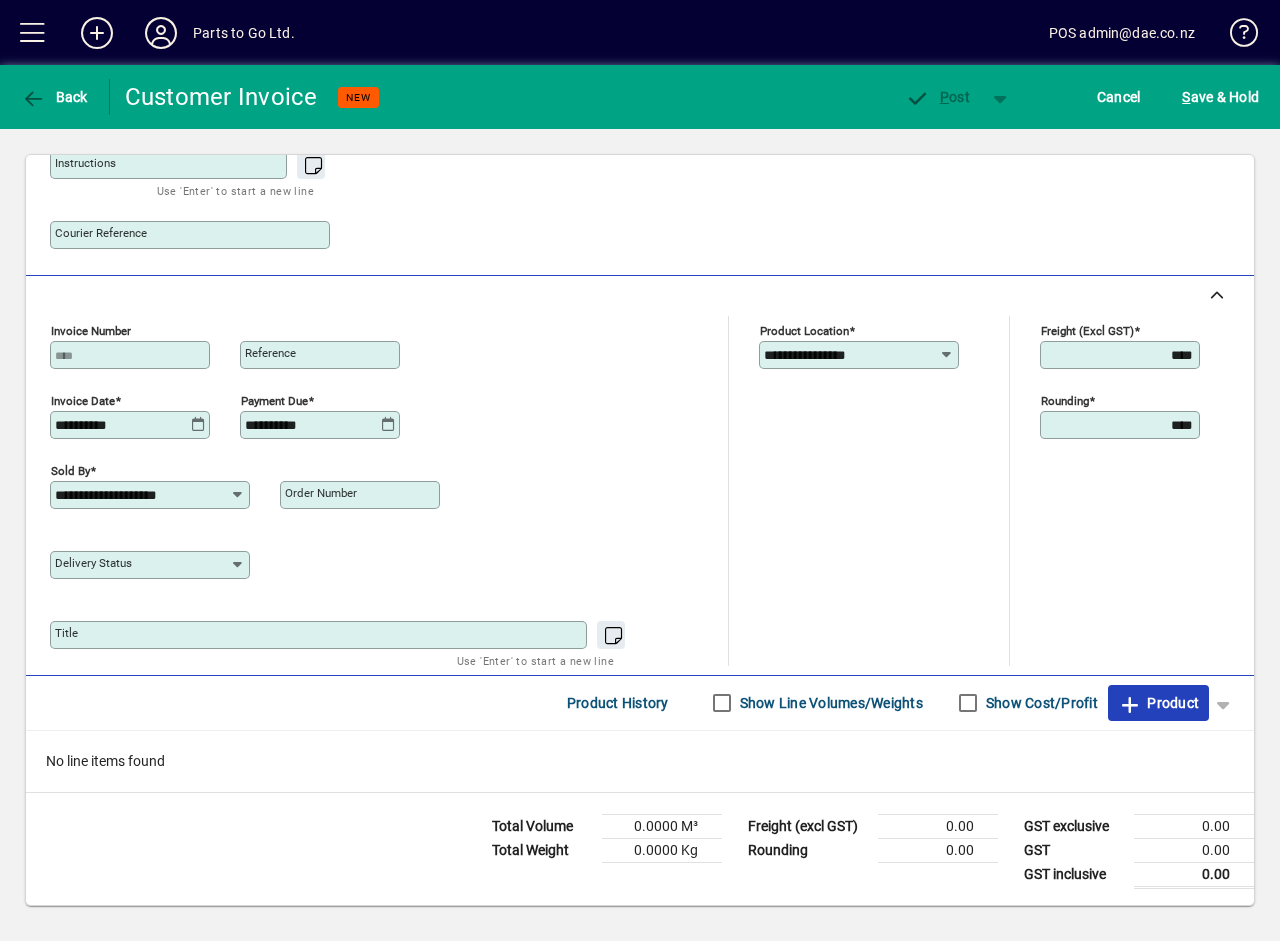 click 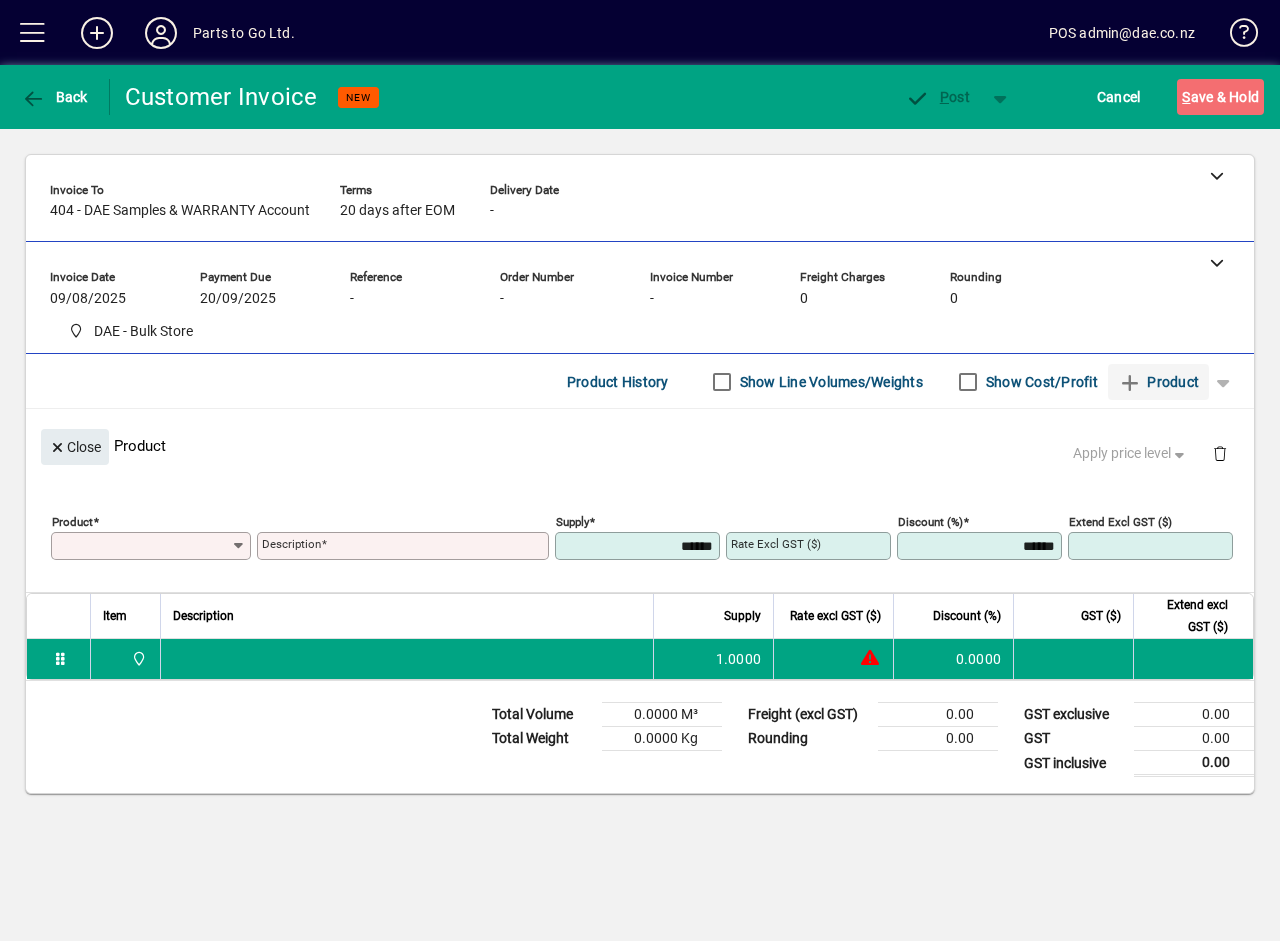 scroll, scrollTop: 0, scrollLeft: 0, axis: both 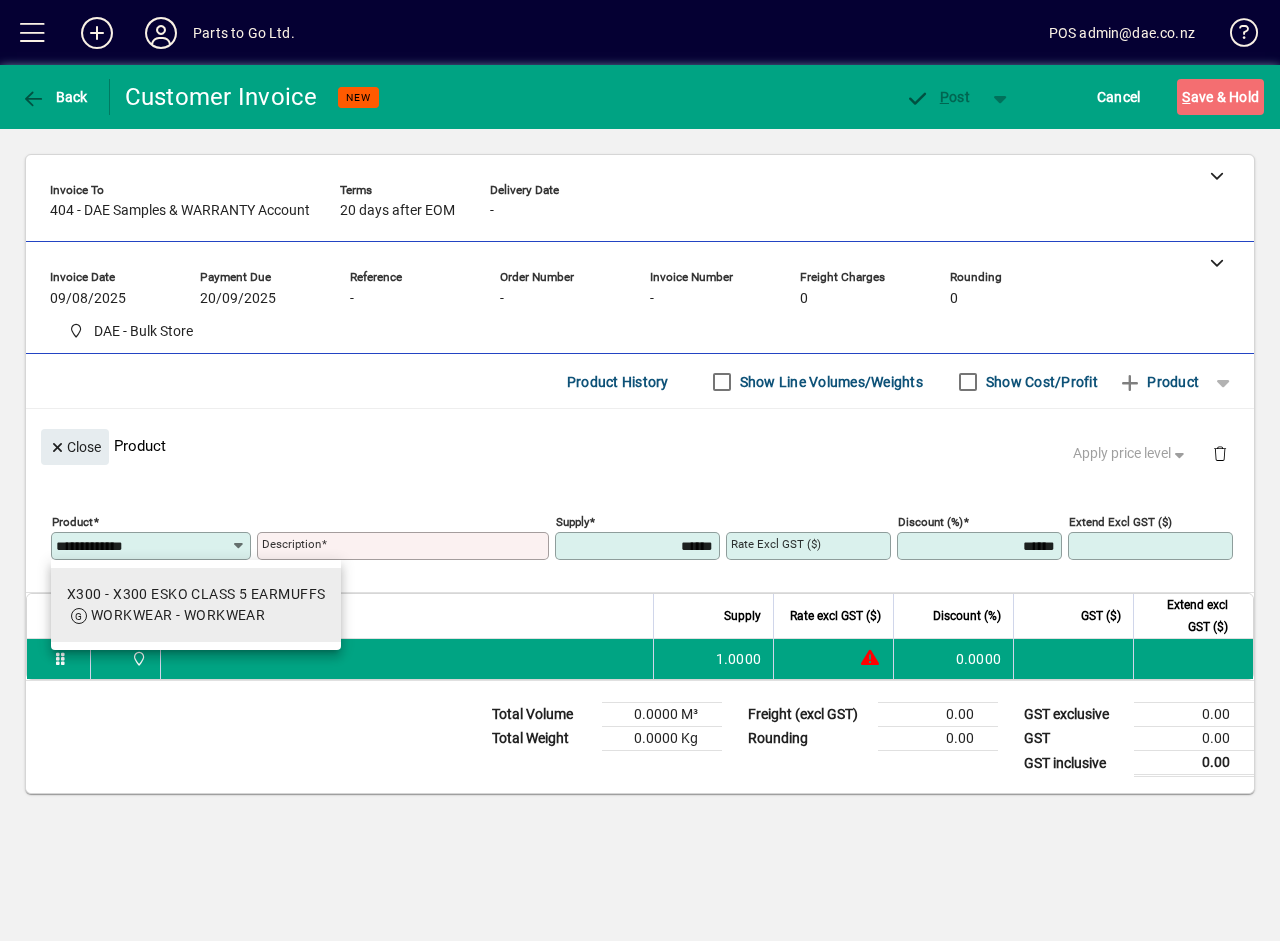 click on "X300 - X300 ESKO CLASS 5 EARMUFFS" at bounding box center [196, 594] 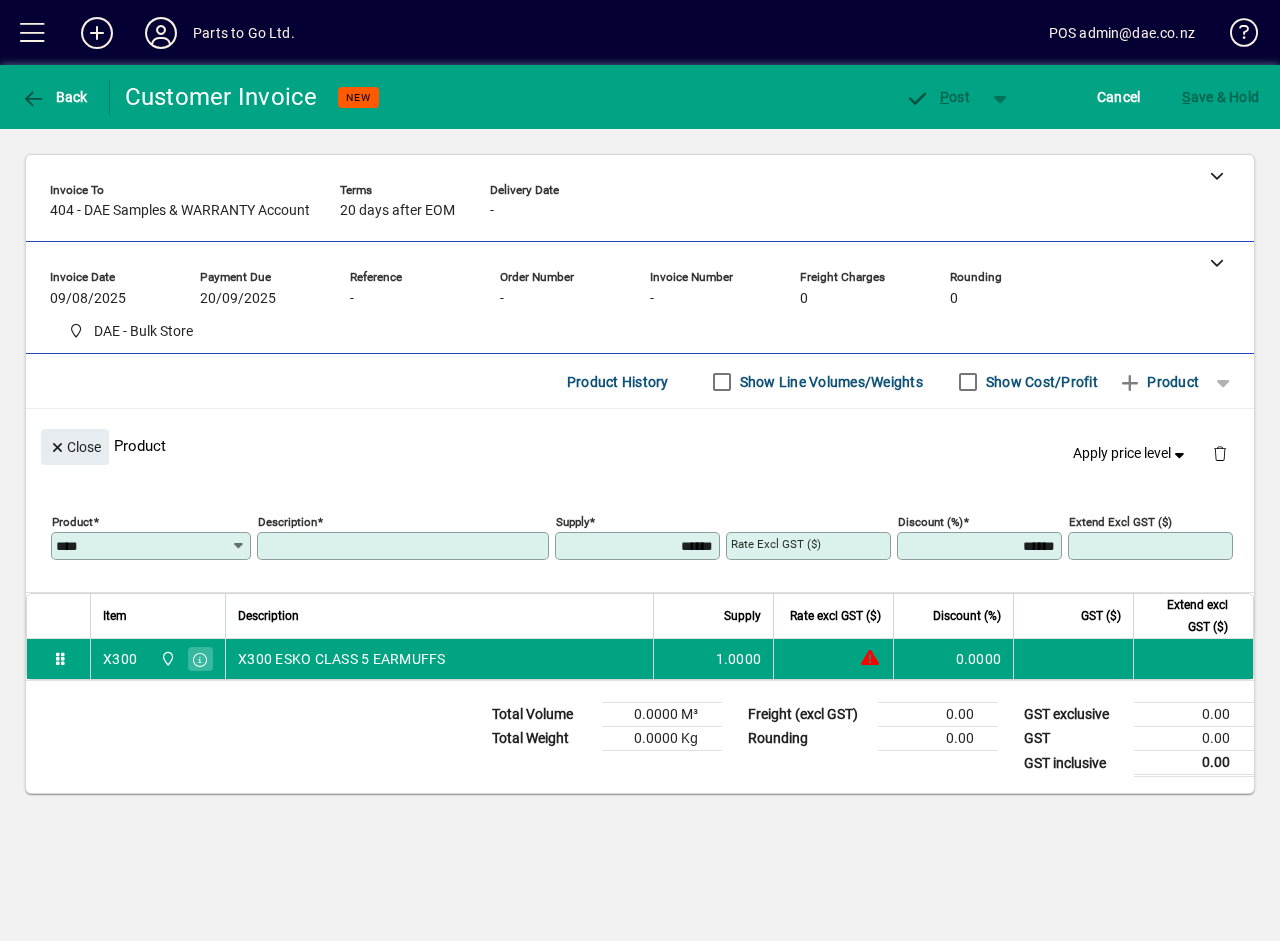 type on "**********" 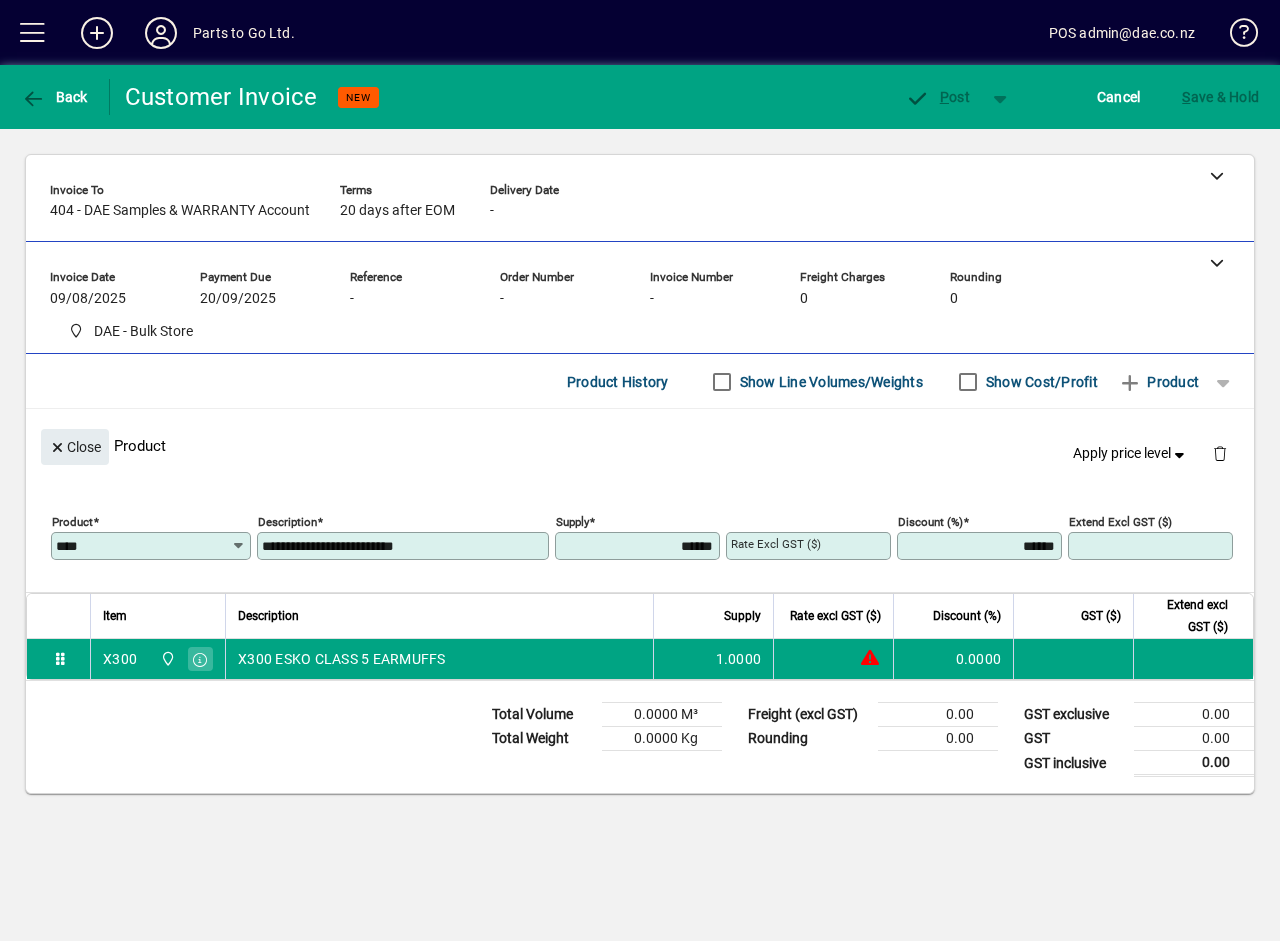 type on "*******" 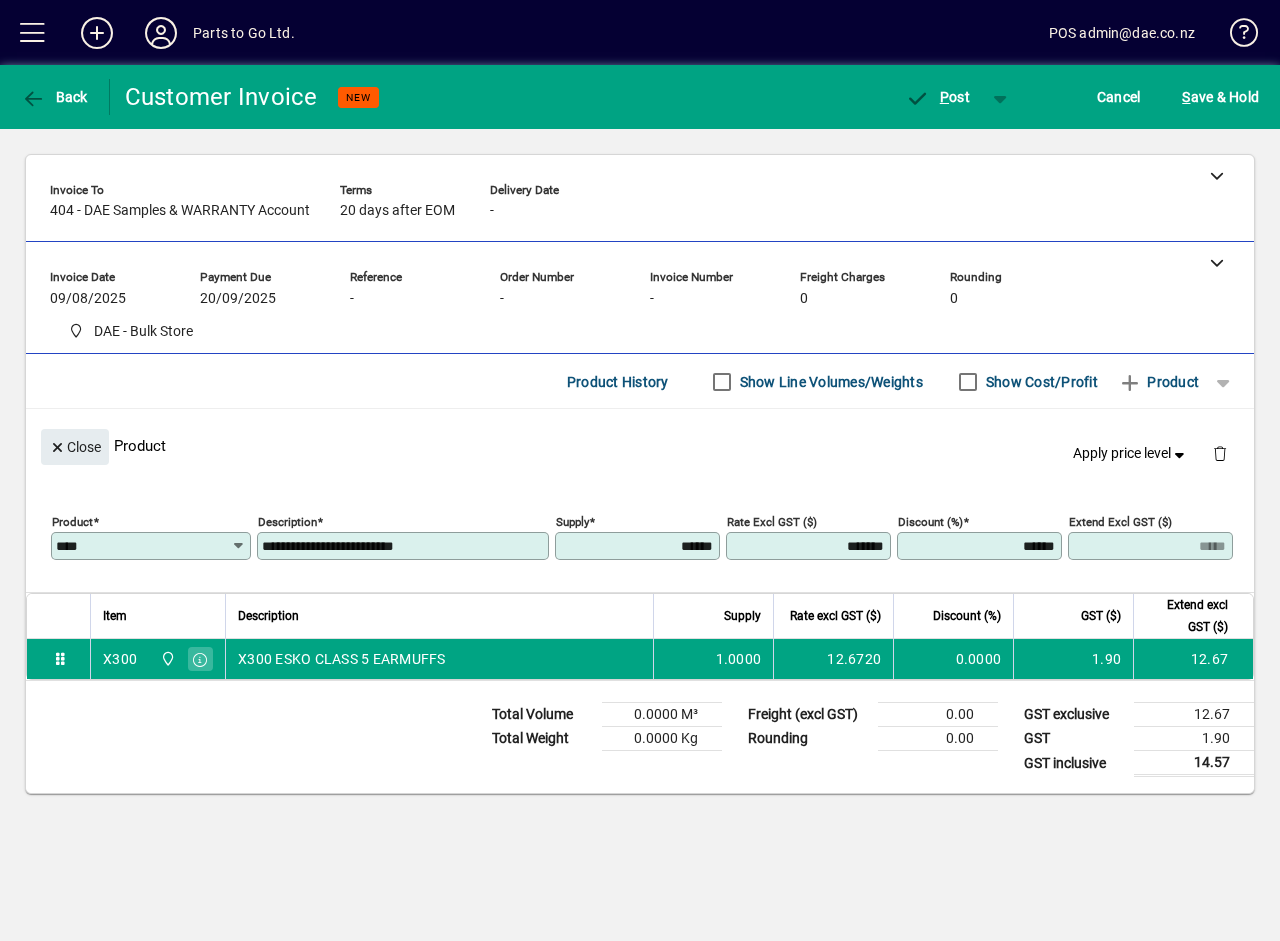 click on "******" at bounding box center [639, 546] 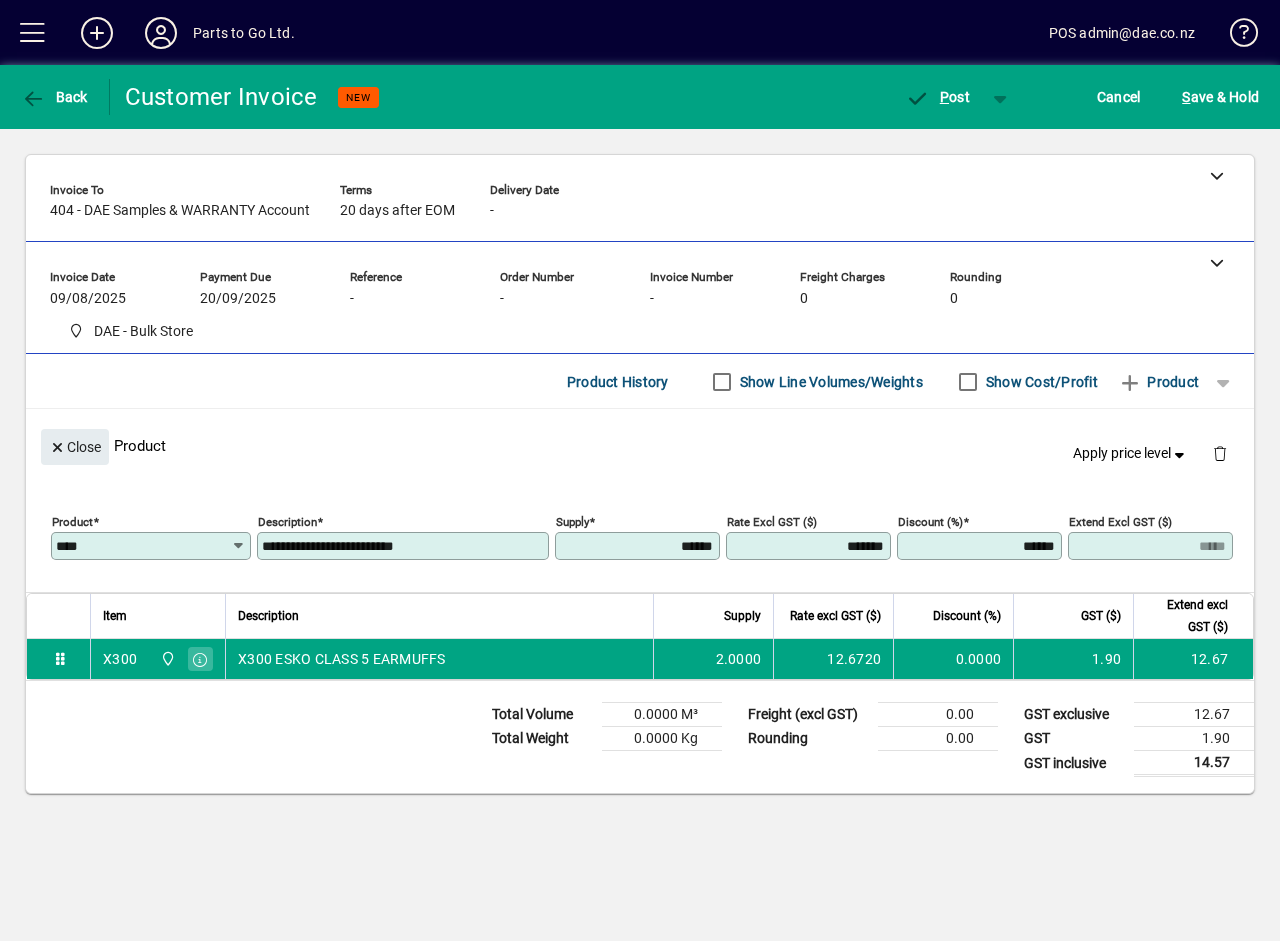 type on "******" 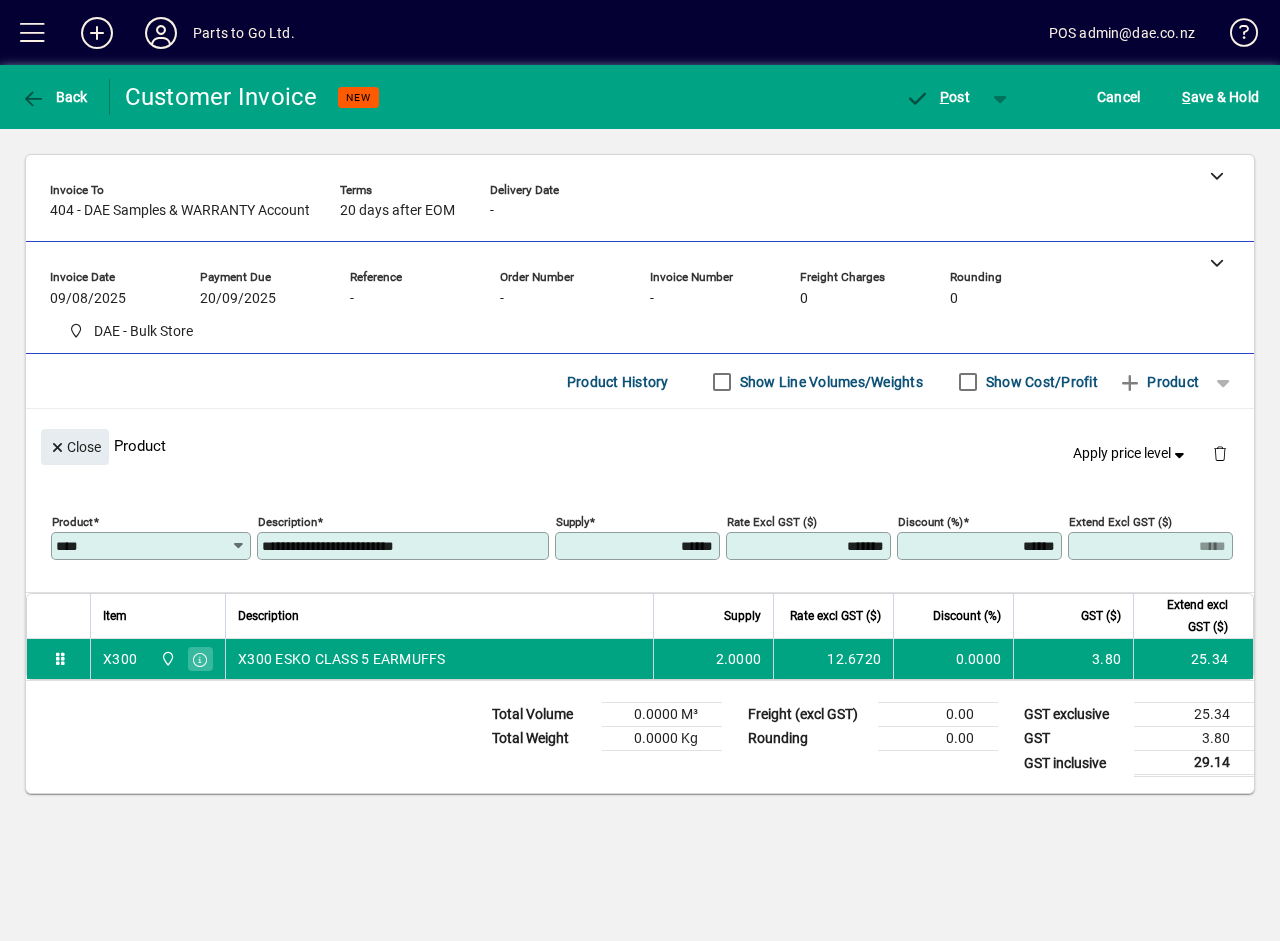 click on "*******" at bounding box center (810, 546) 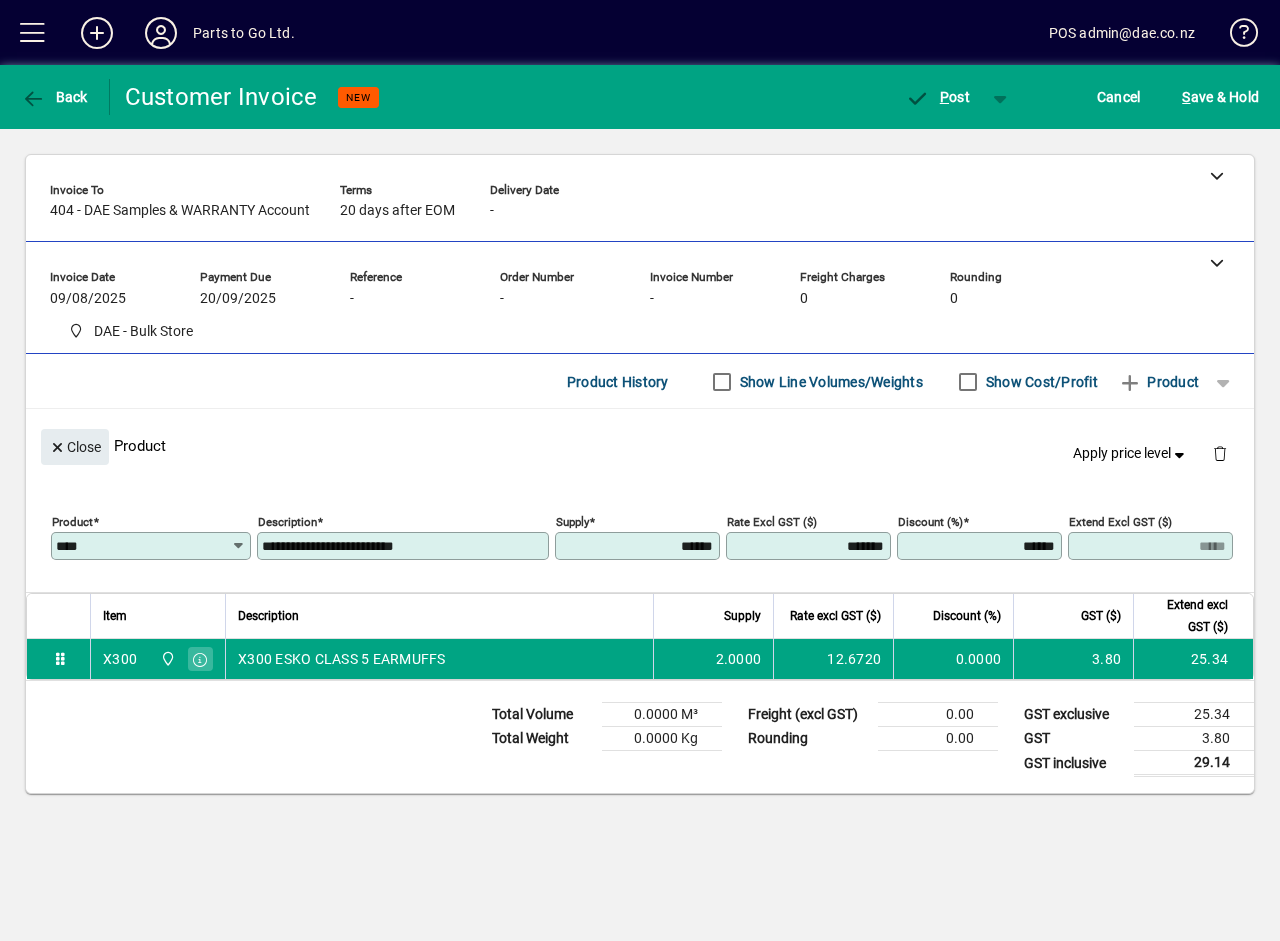 click on "*******" at bounding box center (810, 546) 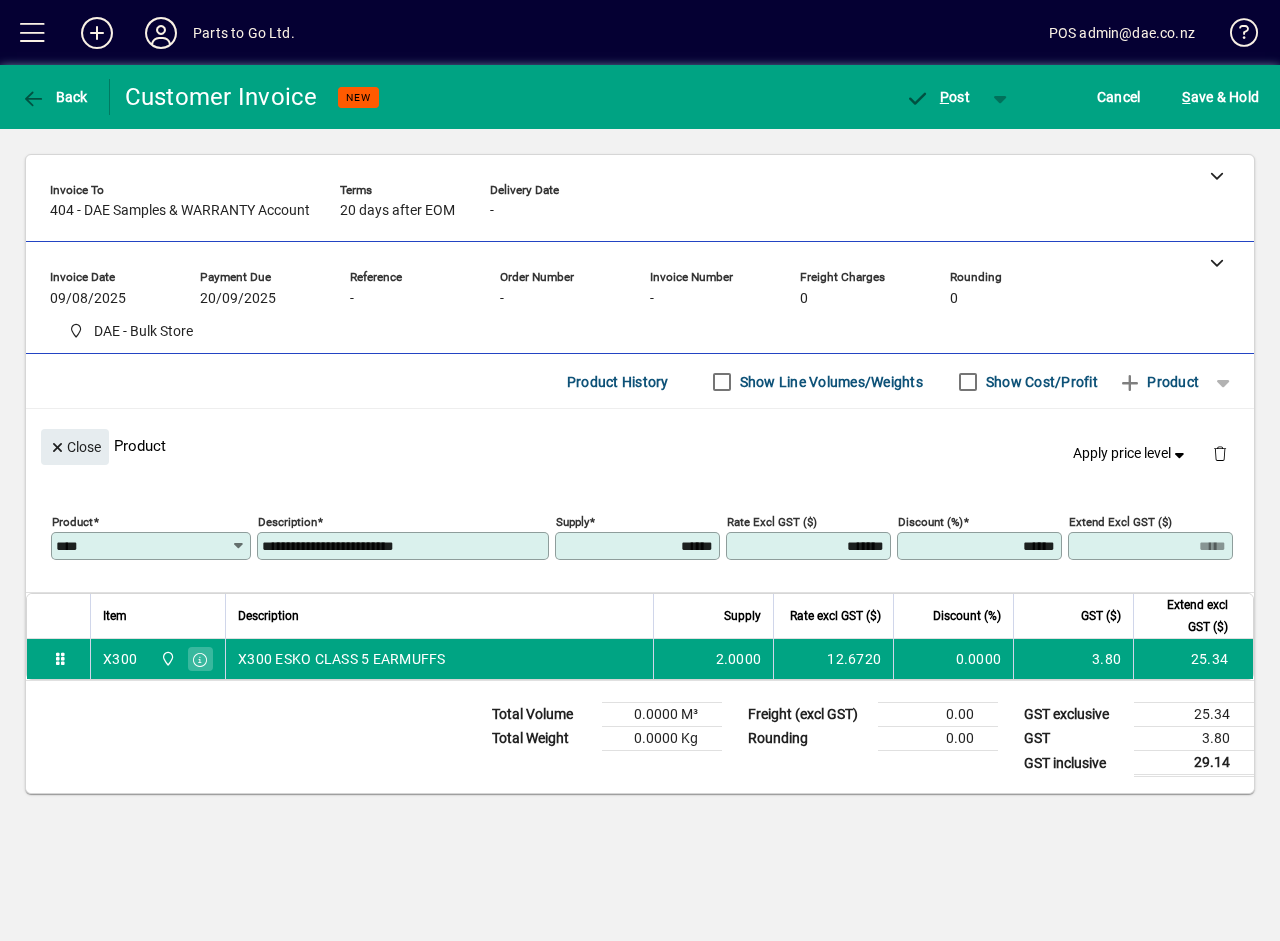 click on "*******" at bounding box center (810, 546) 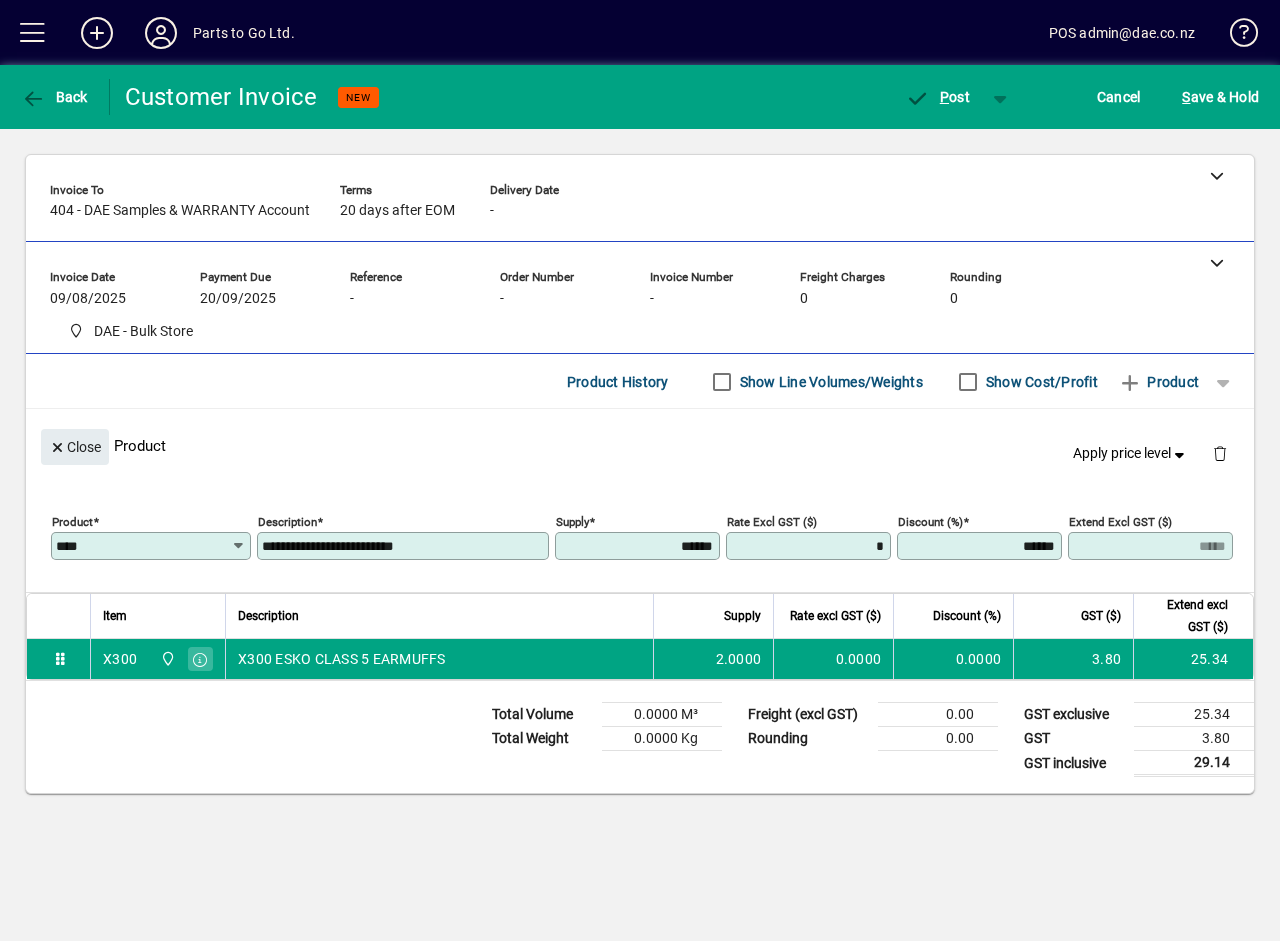 type on "******" 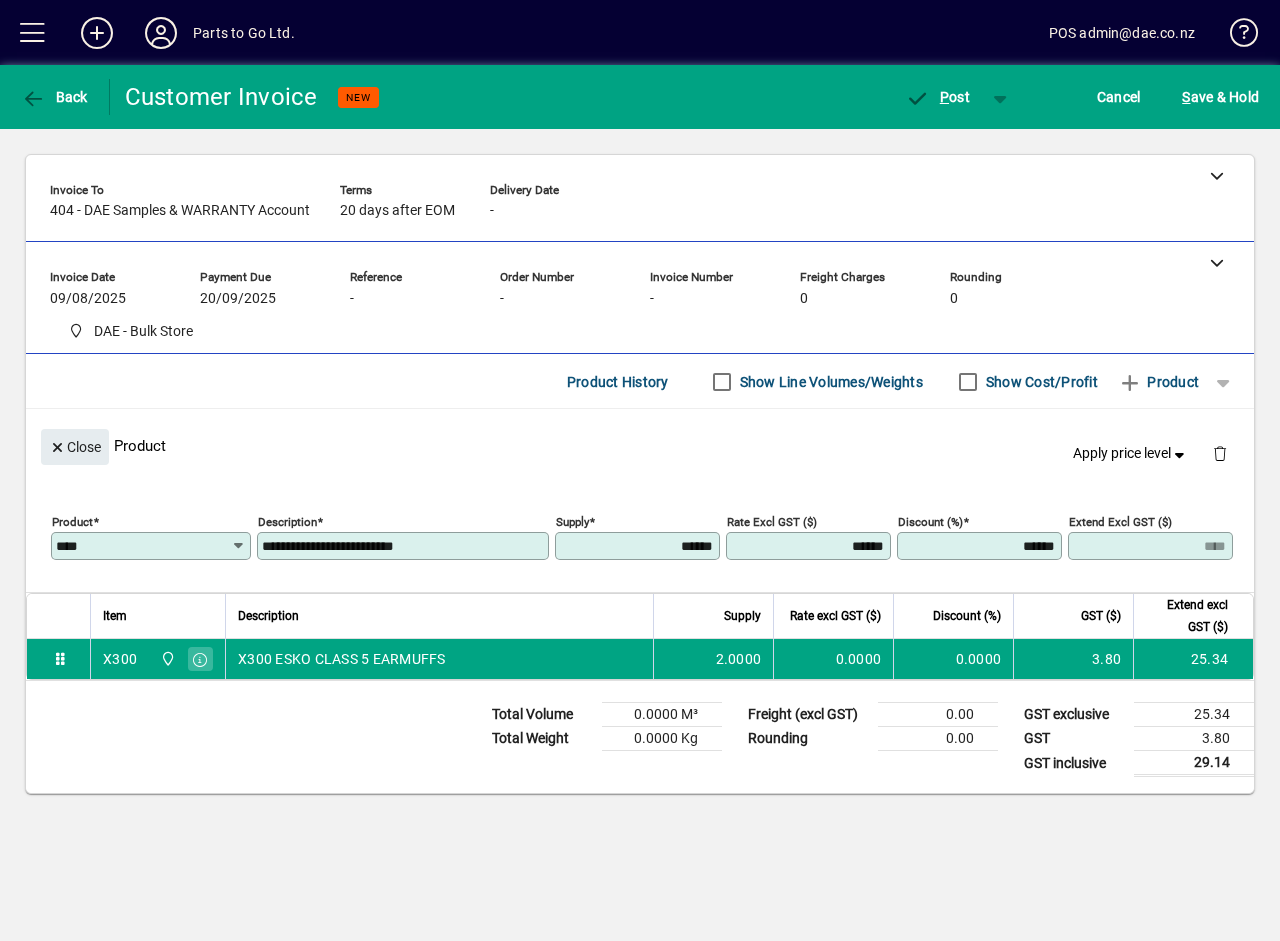 click on "Close  Product   Apply price level" 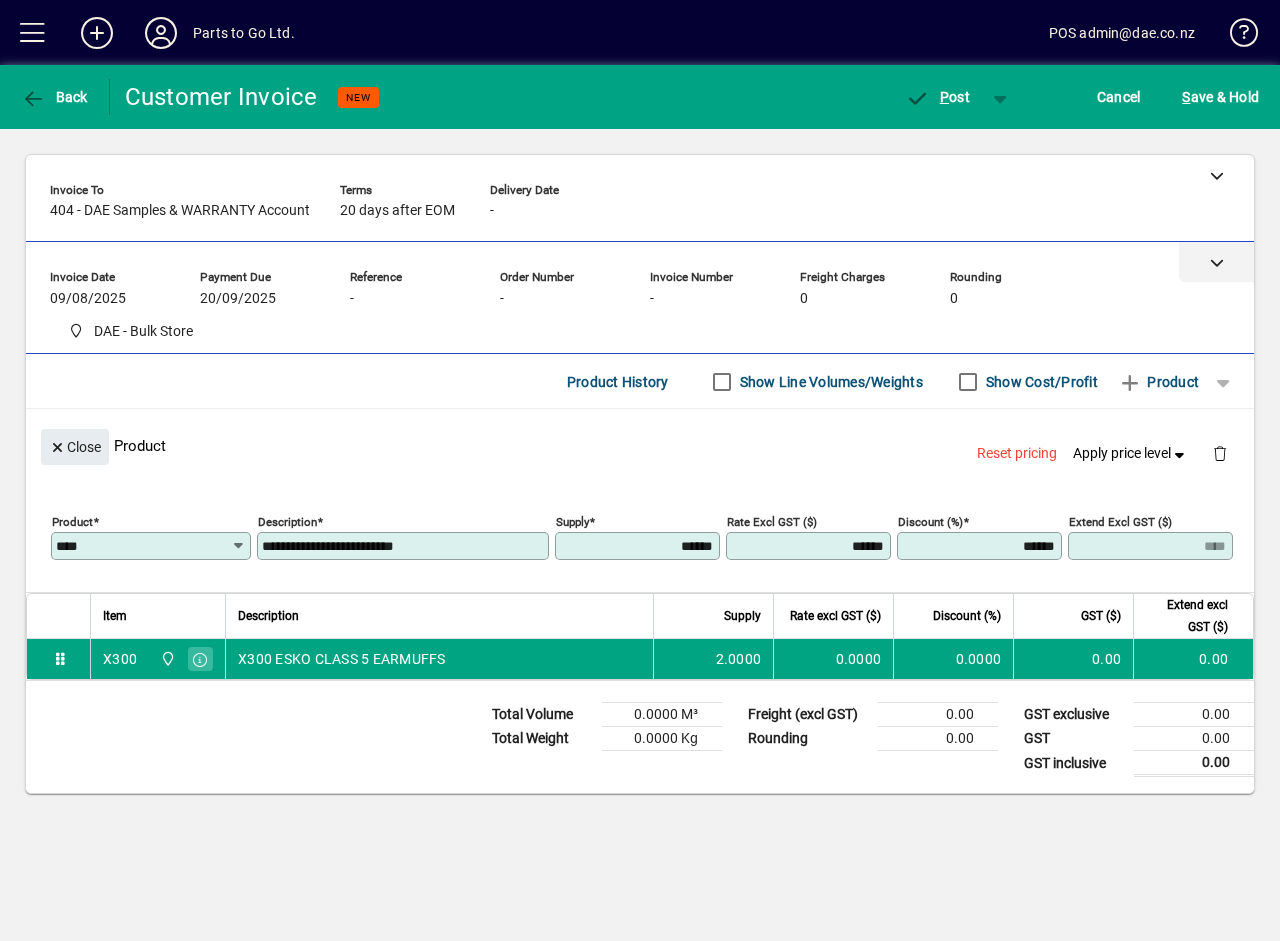 click 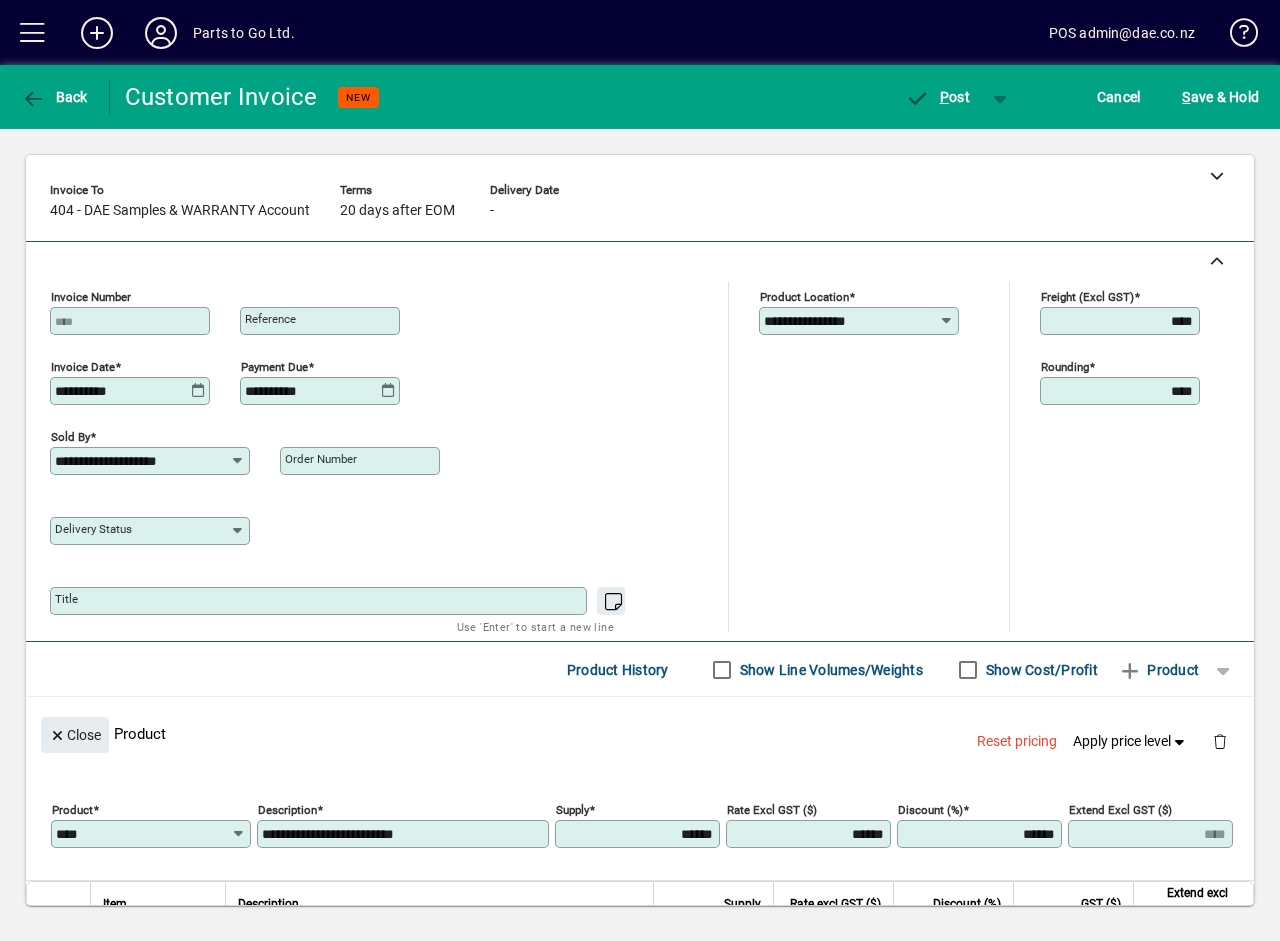 click on "Order number" at bounding box center (321, 459) 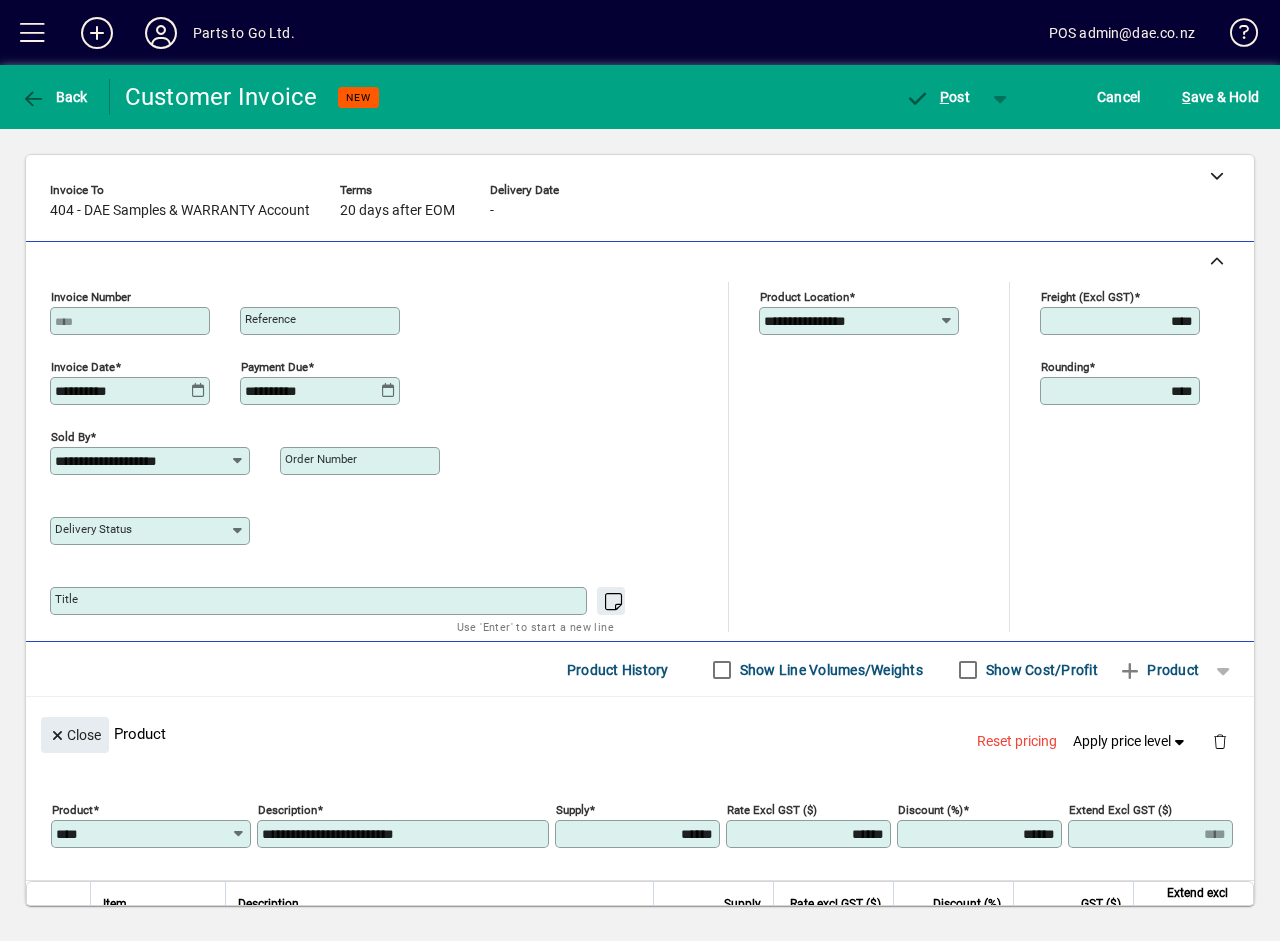 click on "Order number" at bounding box center [362, 461] 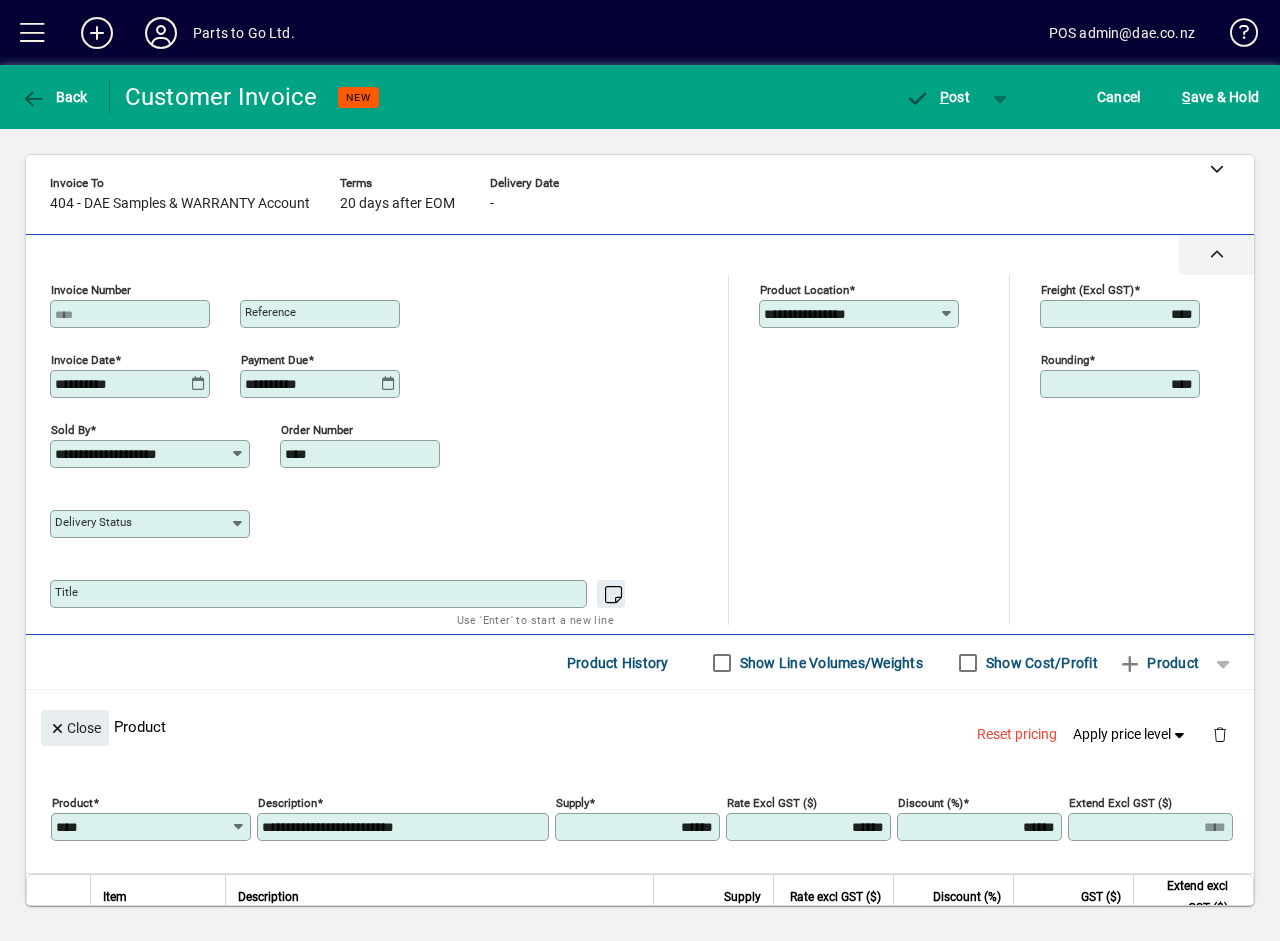 scroll, scrollTop: 0, scrollLeft: 0, axis: both 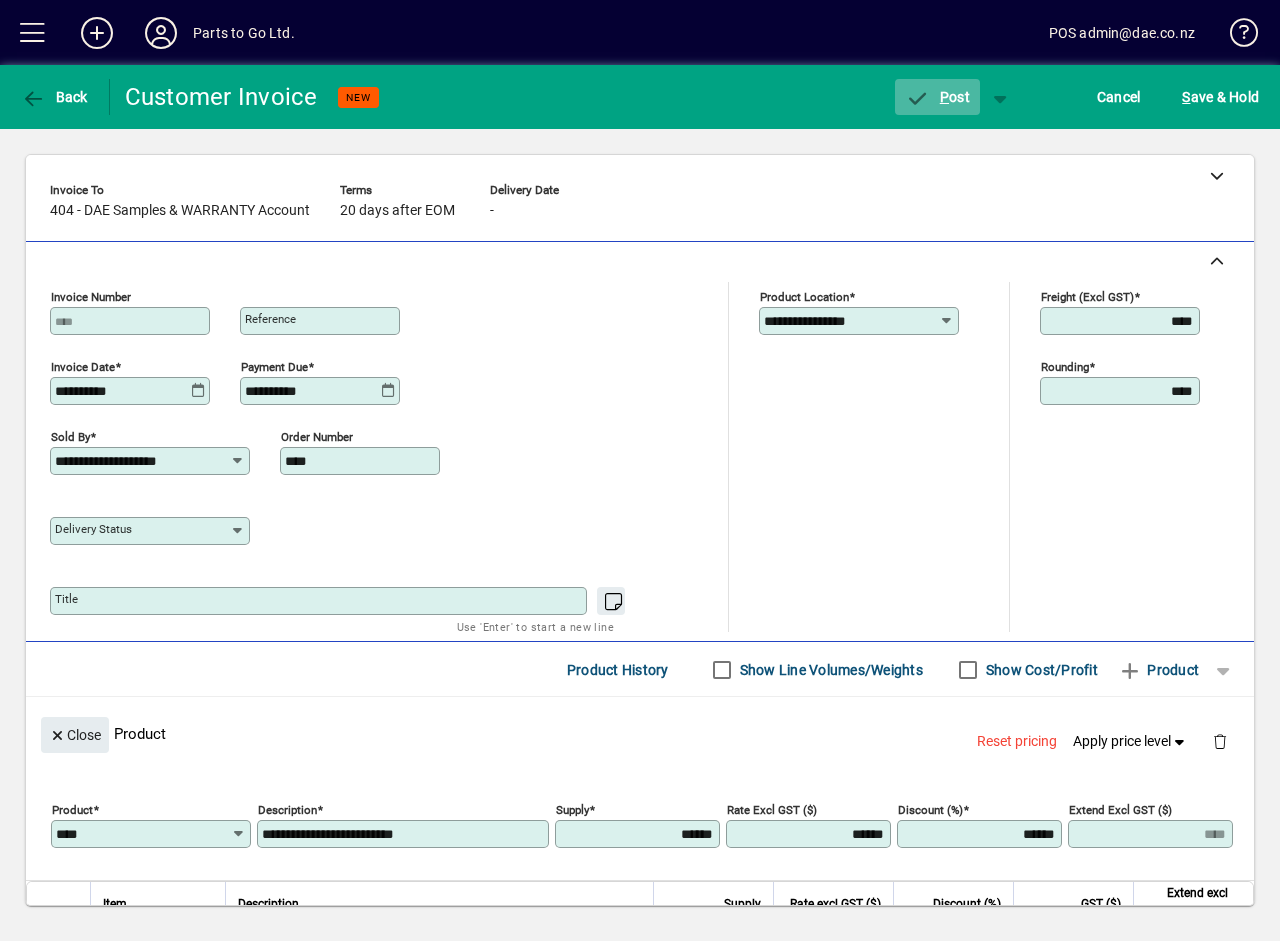 type on "****" 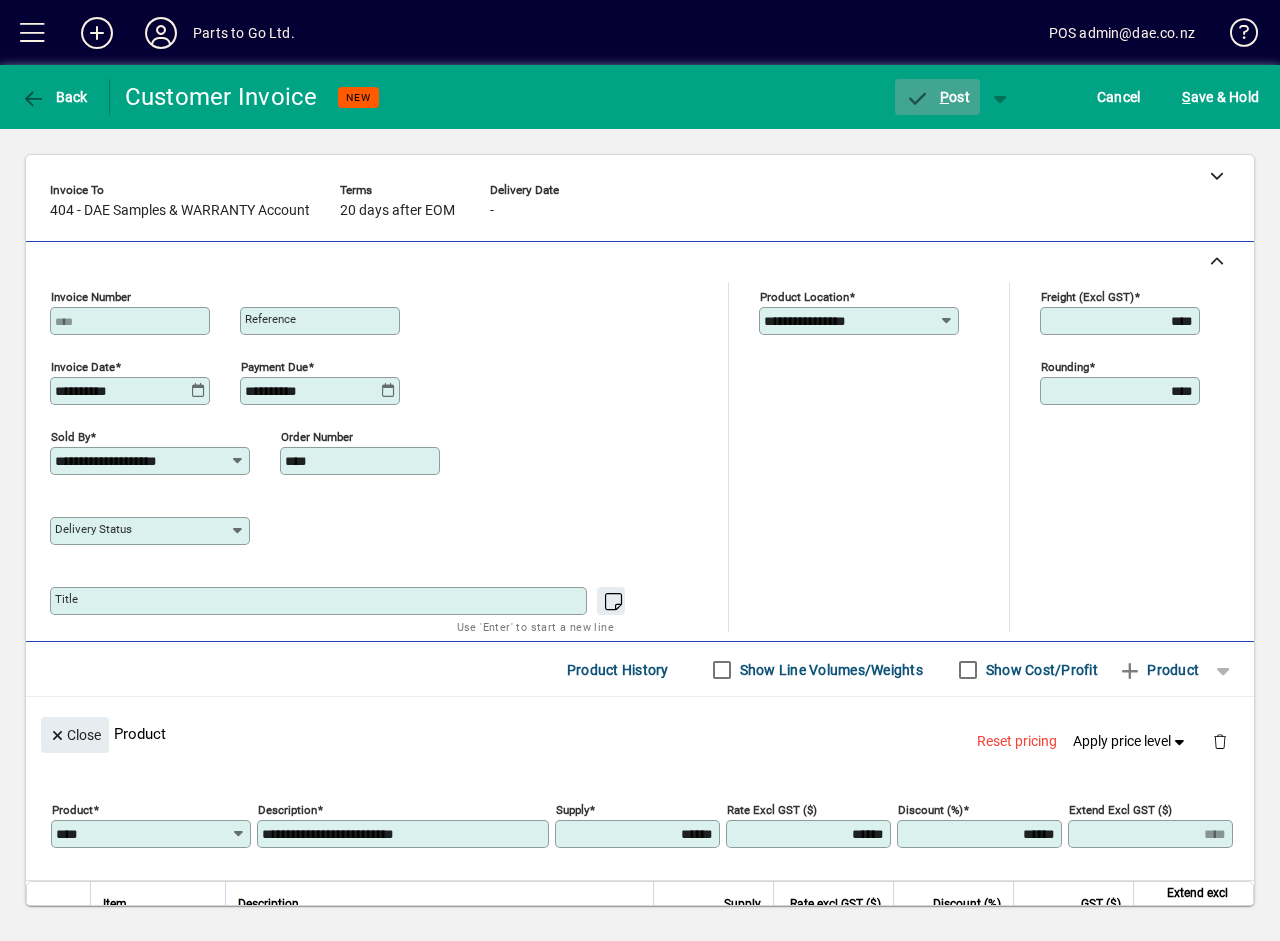 click 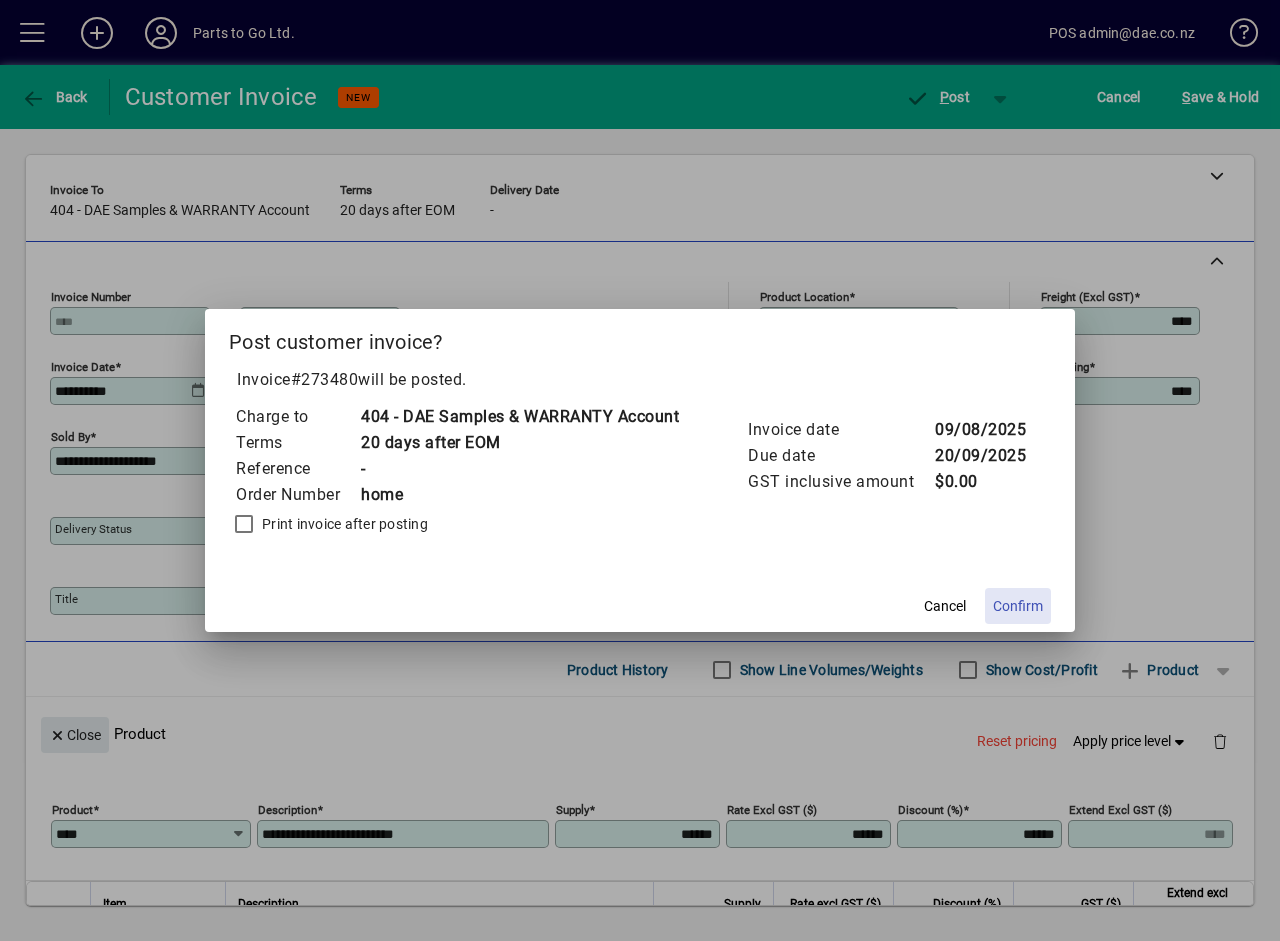 click on "Confirm" 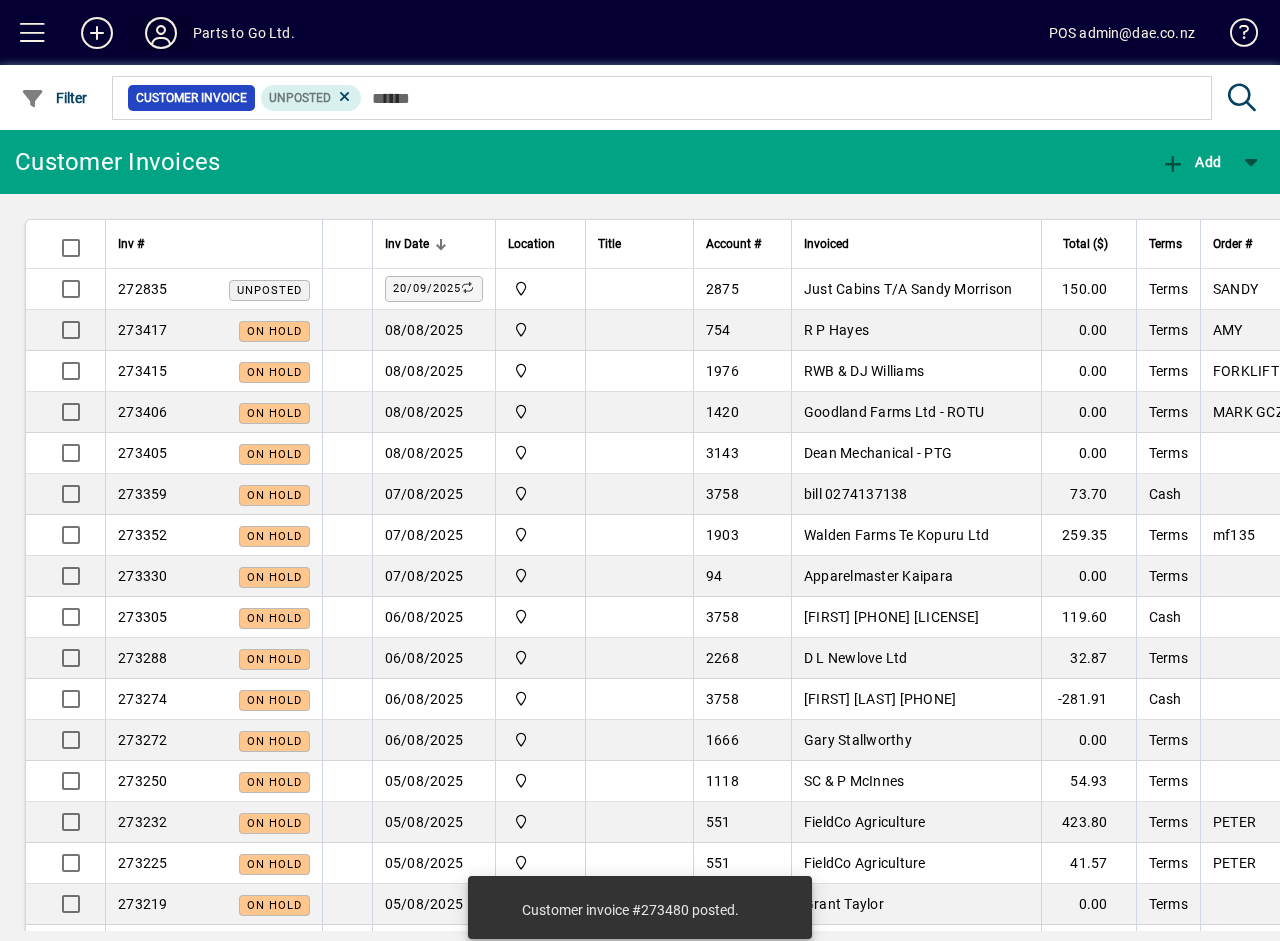 click 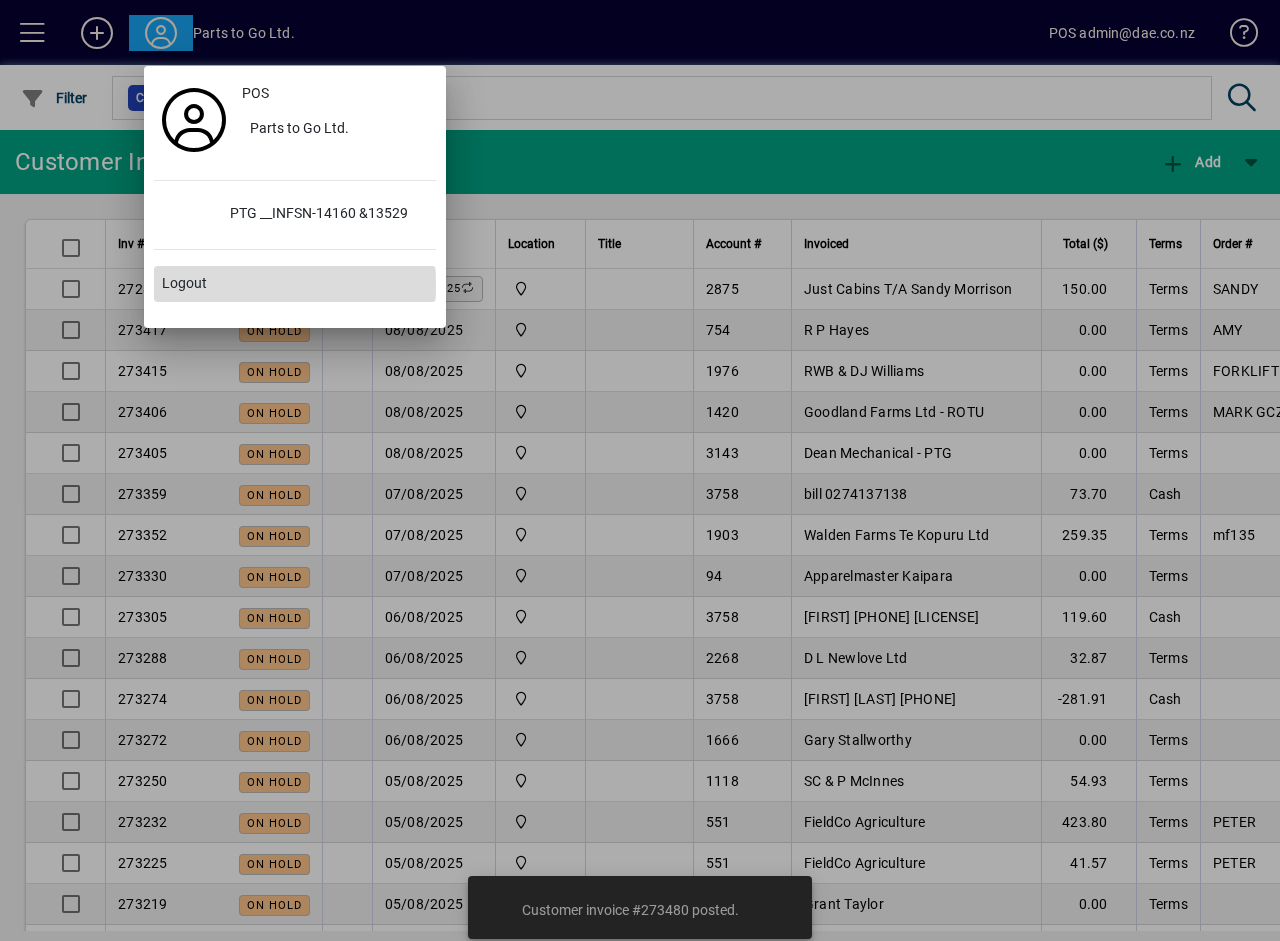 click on "Logout" at bounding box center [184, 283] 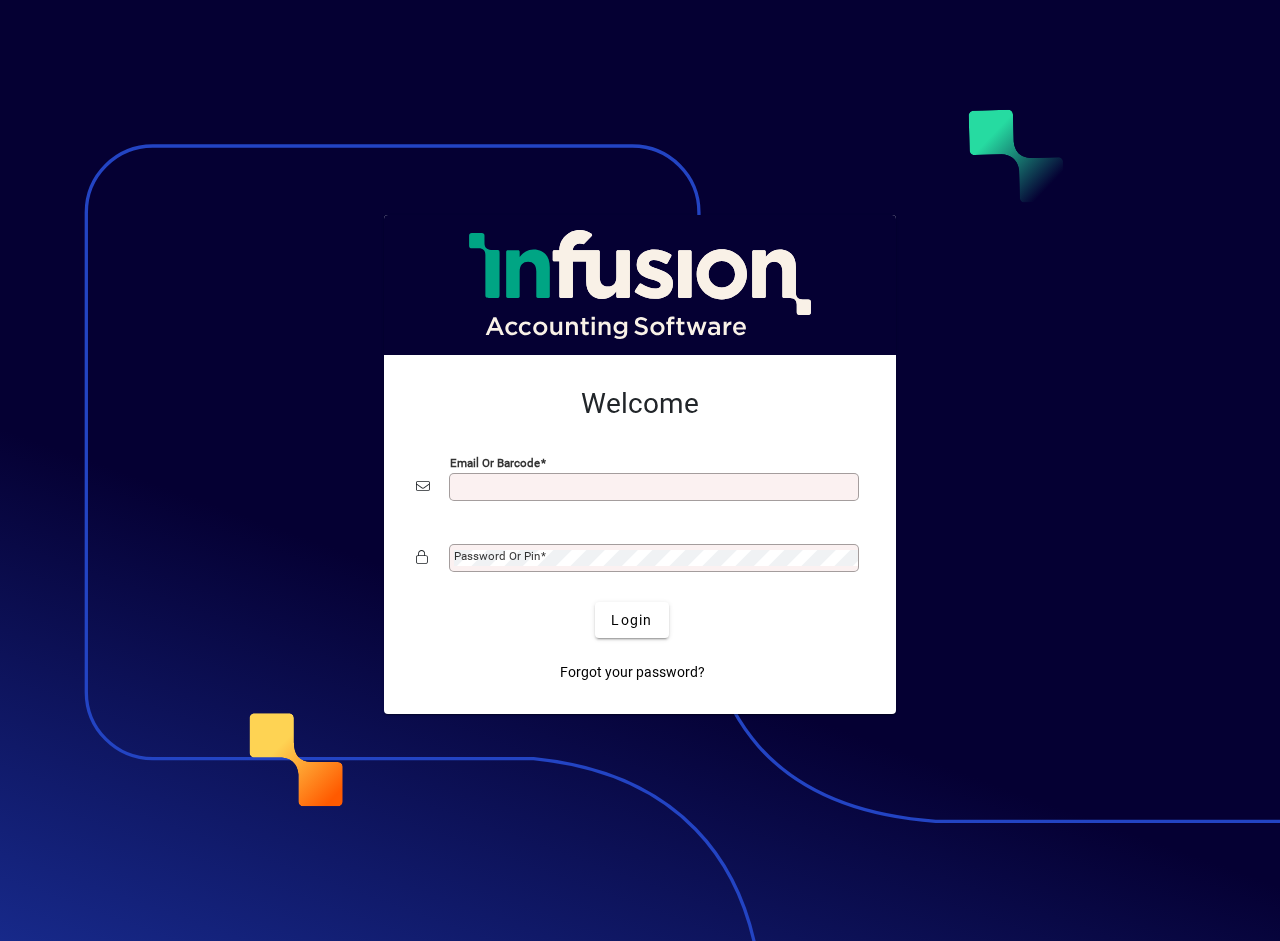 scroll, scrollTop: 0, scrollLeft: 0, axis: both 